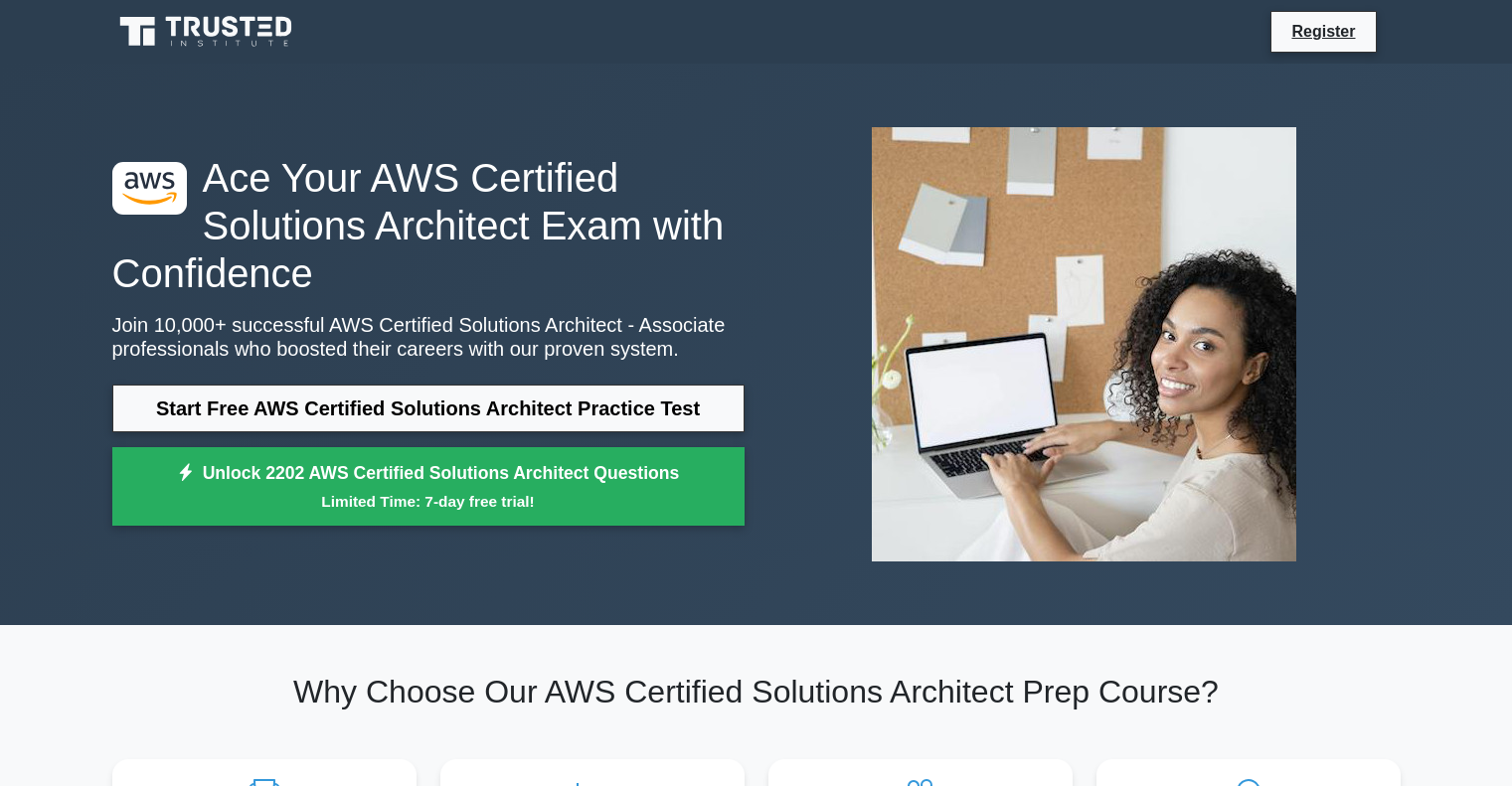 scroll, scrollTop: 837, scrollLeft: 0, axis: vertical 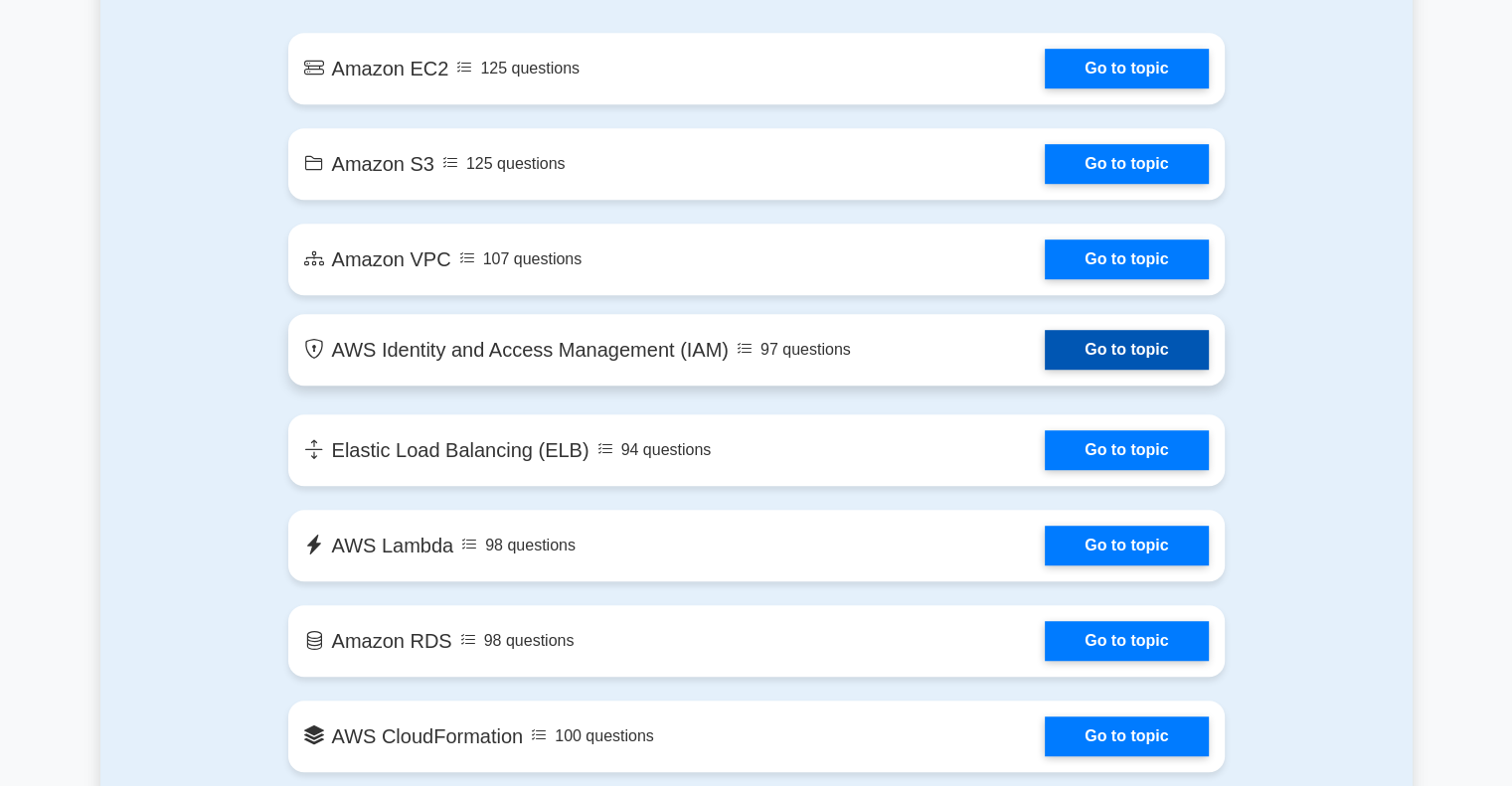 click on "Go to topic" at bounding box center [1126, 350] 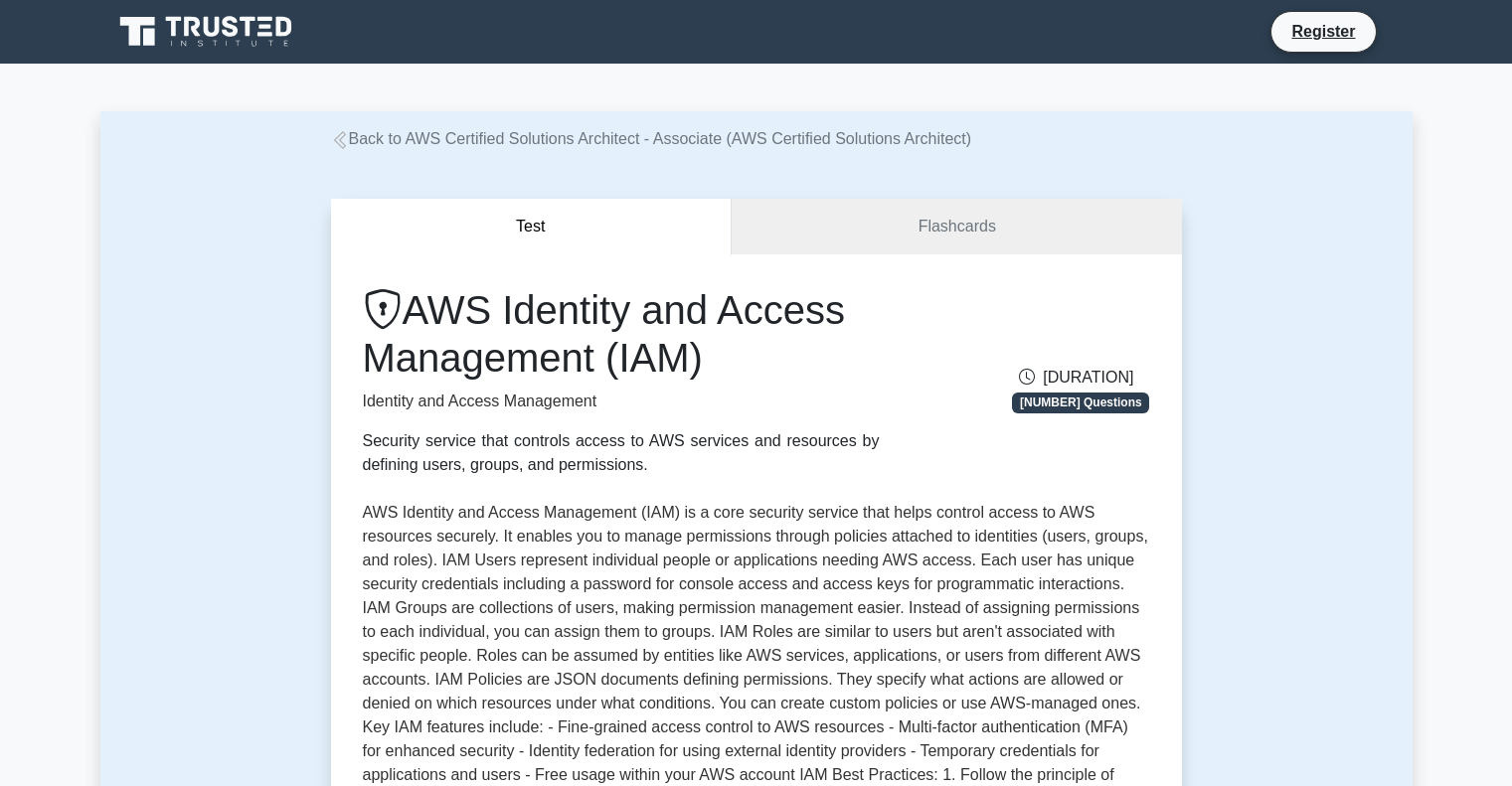 scroll, scrollTop: 494, scrollLeft: 0, axis: vertical 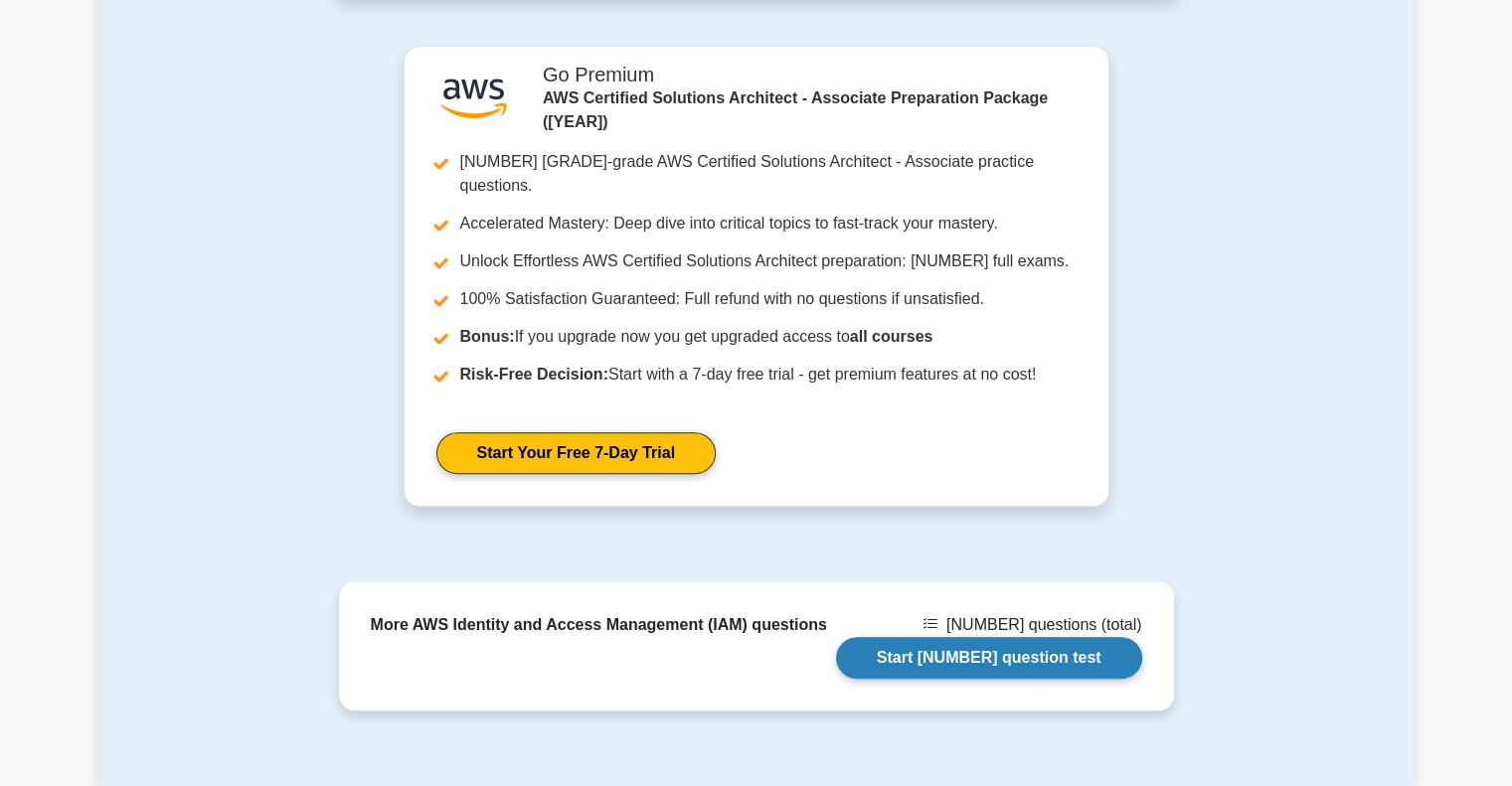 click on "Start 63 question test" at bounding box center (1020, 634) 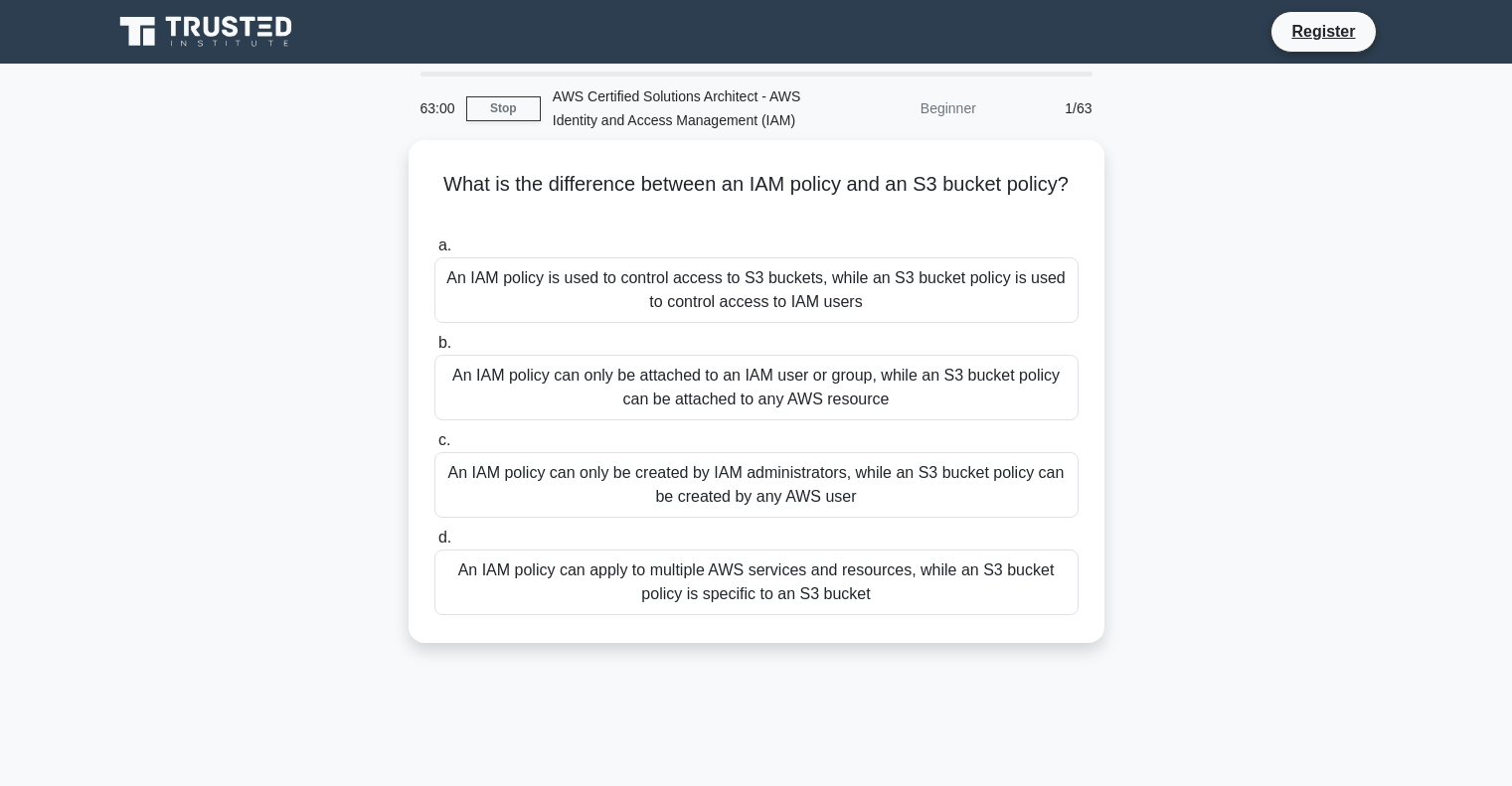 scroll, scrollTop: 0, scrollLeft: 0, axis: both 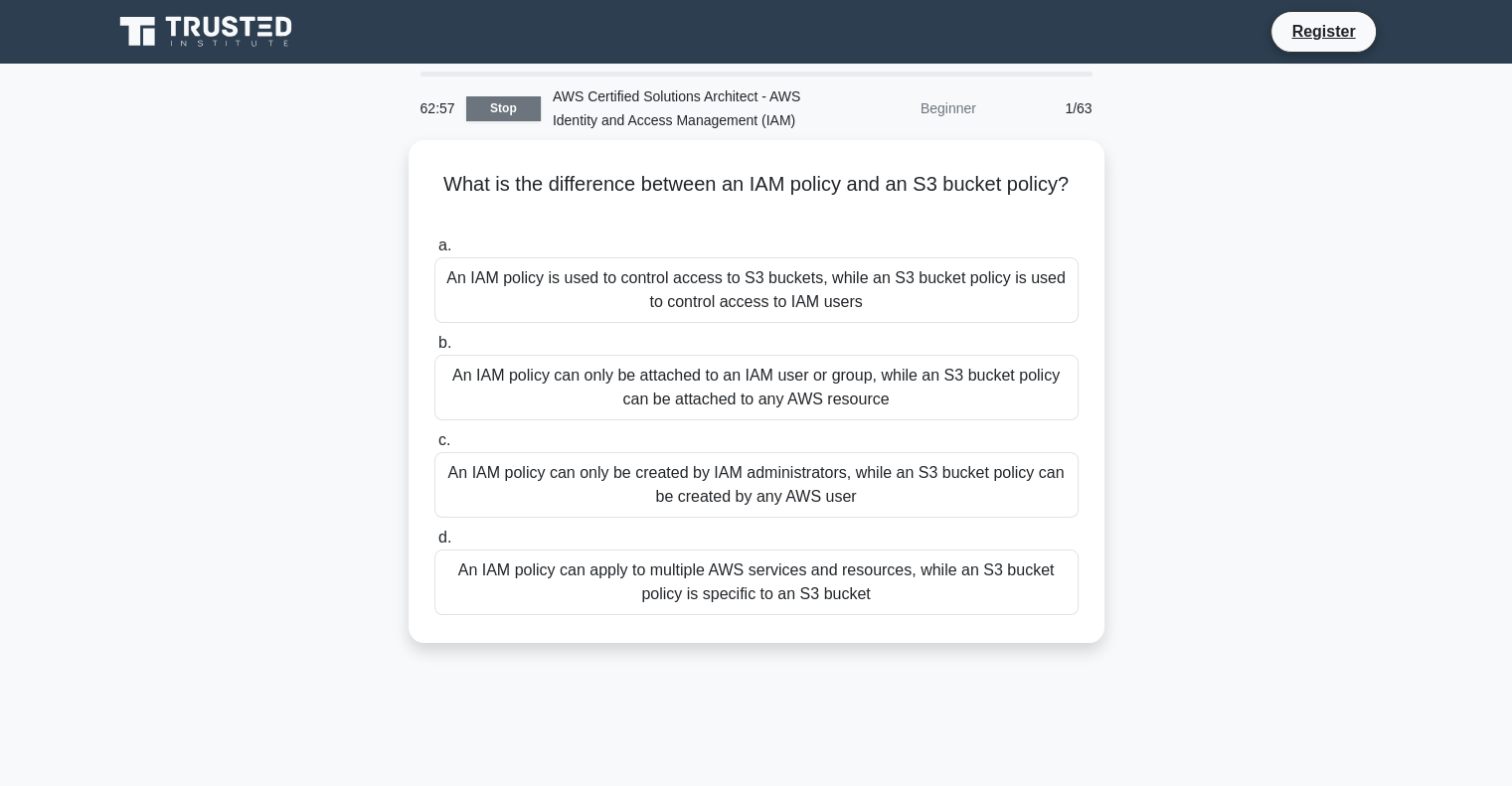 click on "Stop" at bounding box center [503, 108] 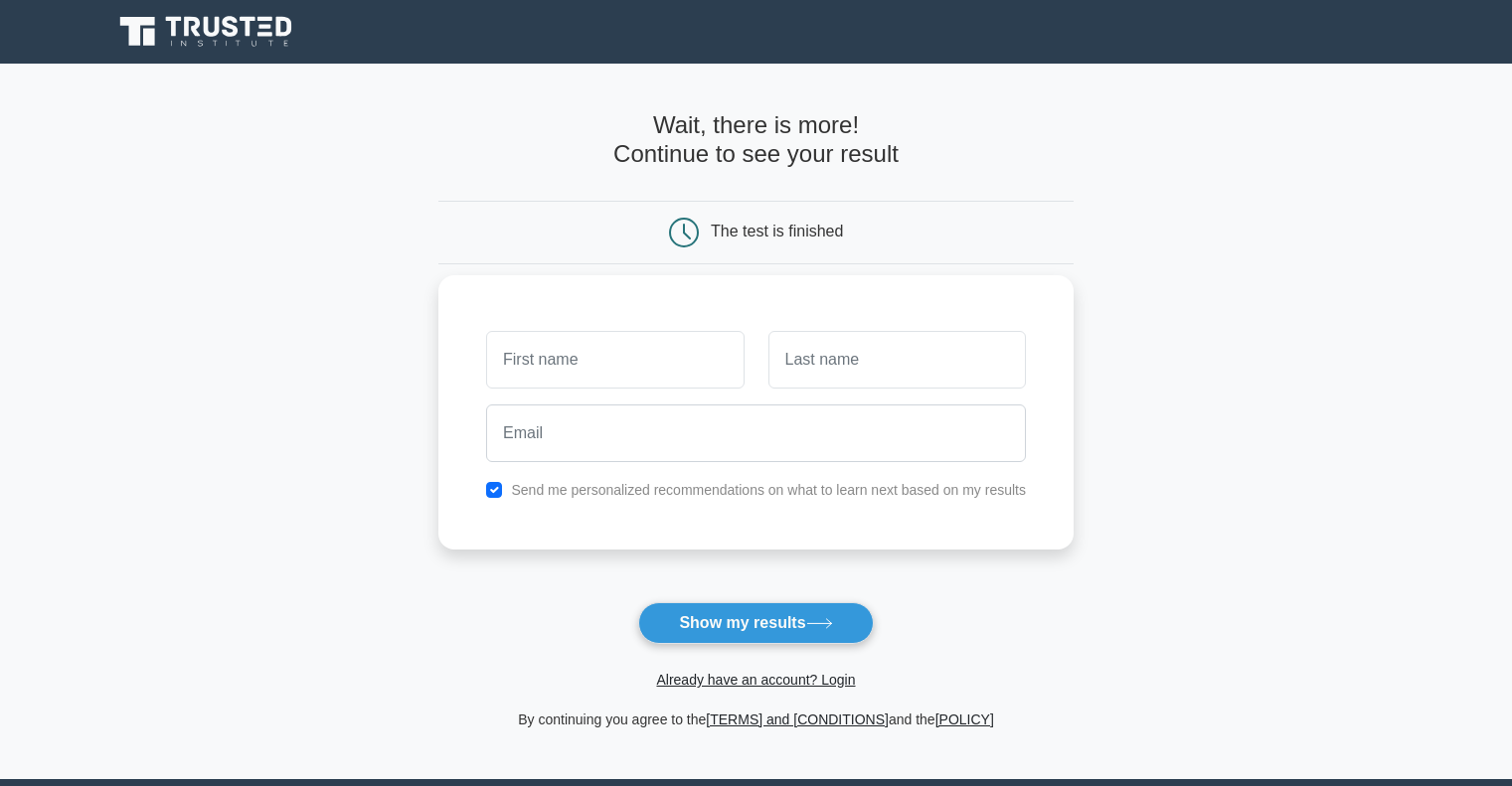 scroll, scrollTop: 0, scrollLeft: 0, axis: both 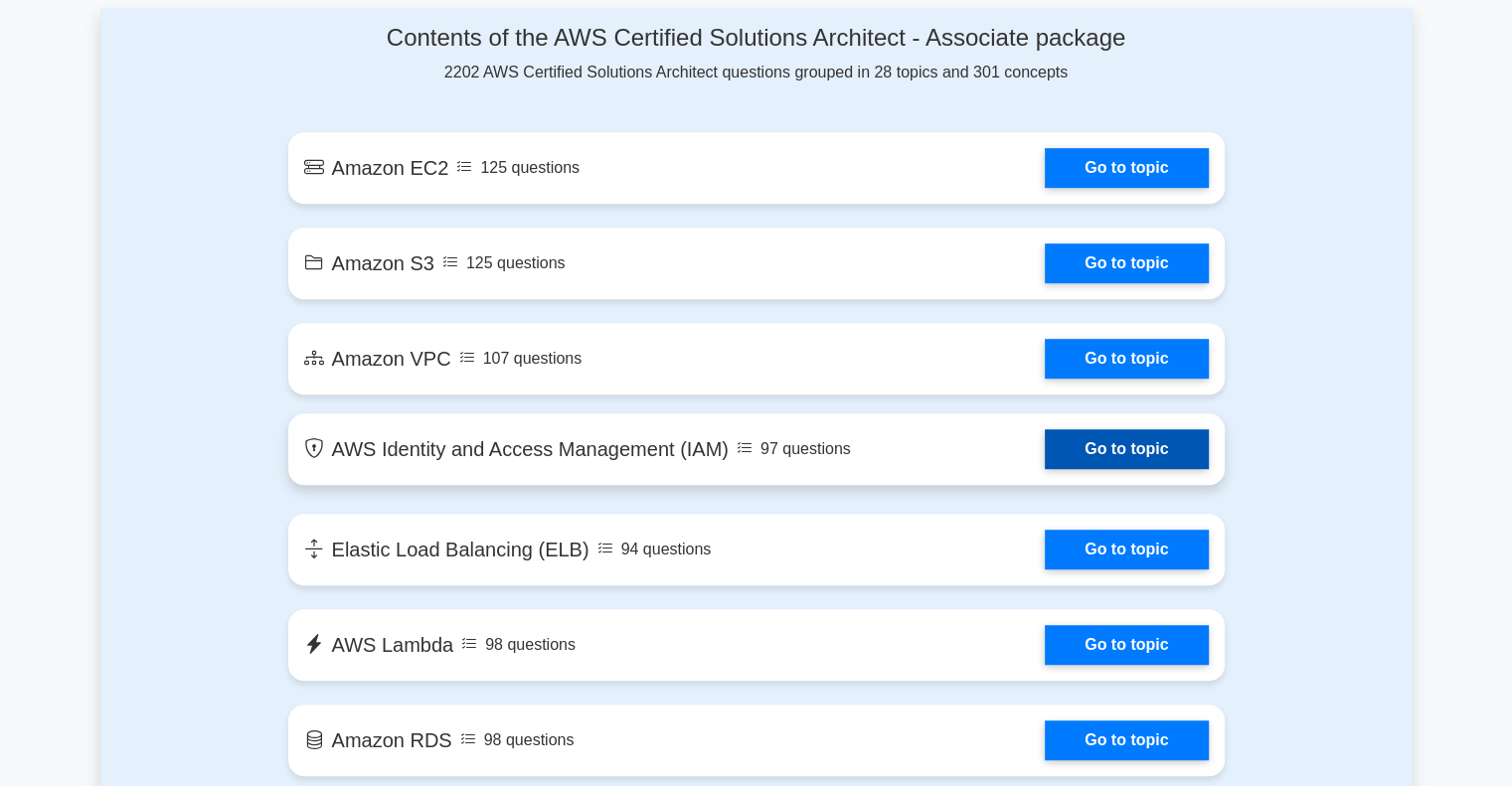 click on "Go to topic" at bounding box center [1126, 449] 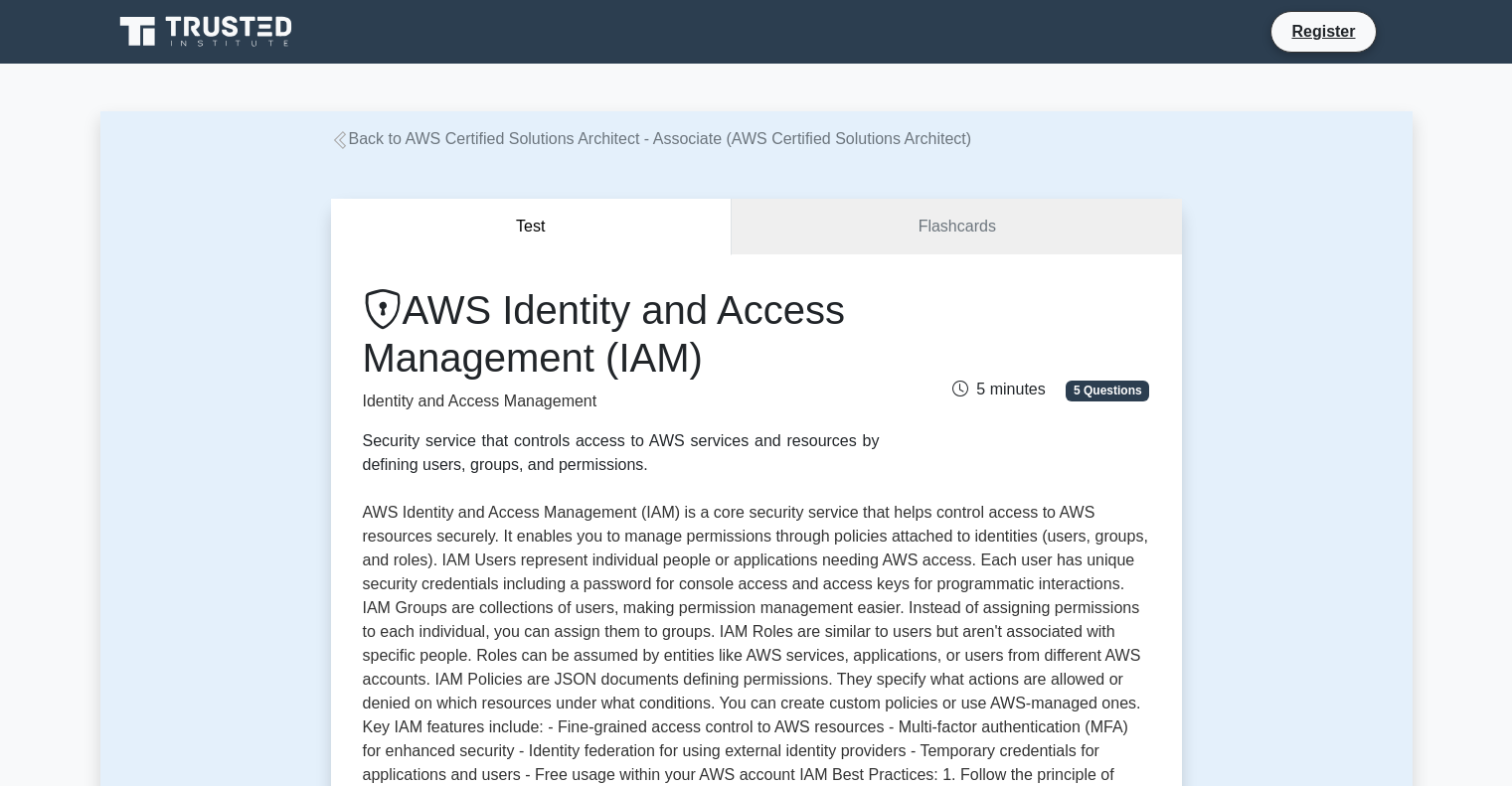scroll, scrollTop: 0, scrollLeft: 0, axis: both 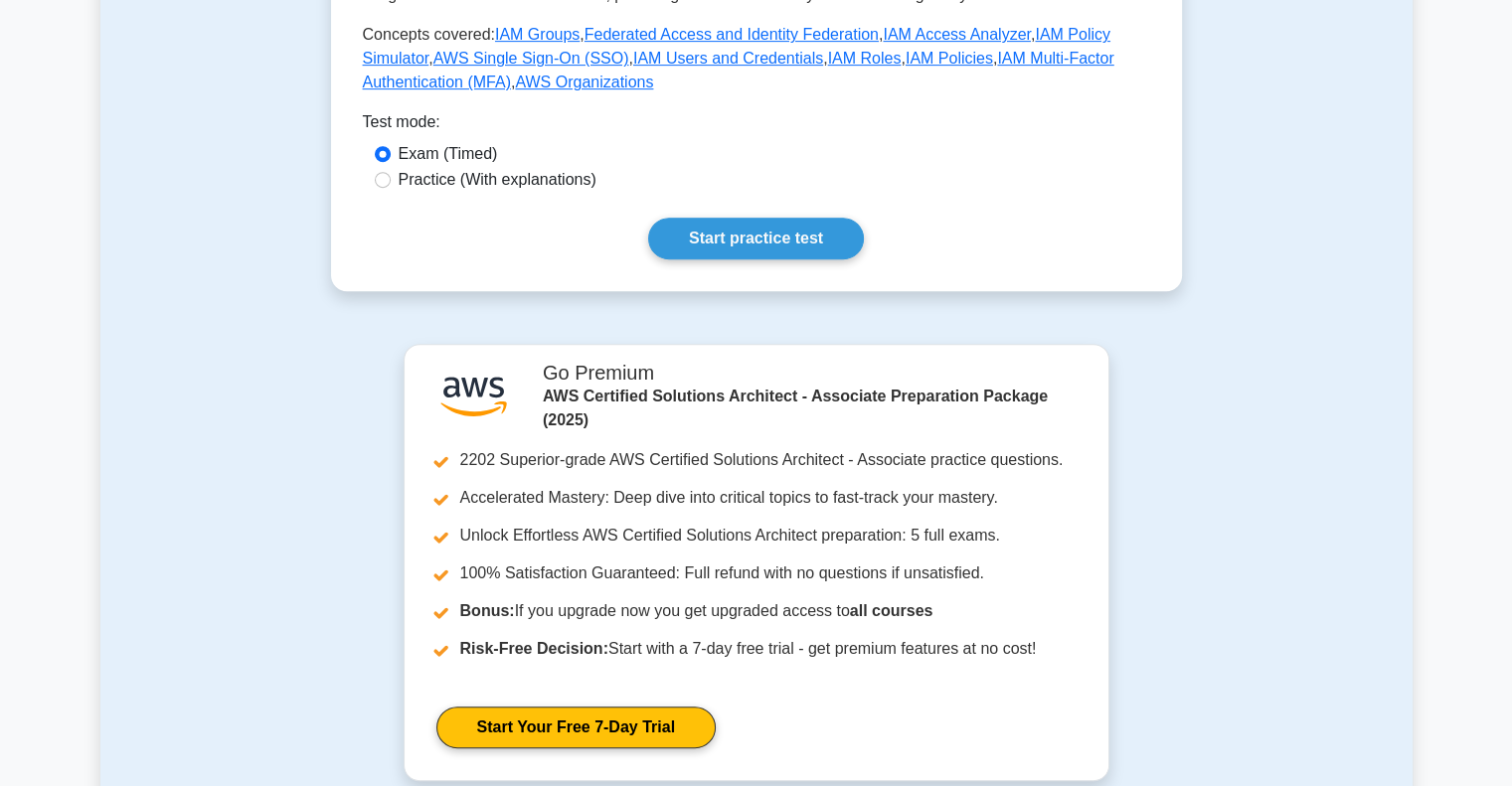 click on "Practice (With explanations)" at bounding box center [756, 157] 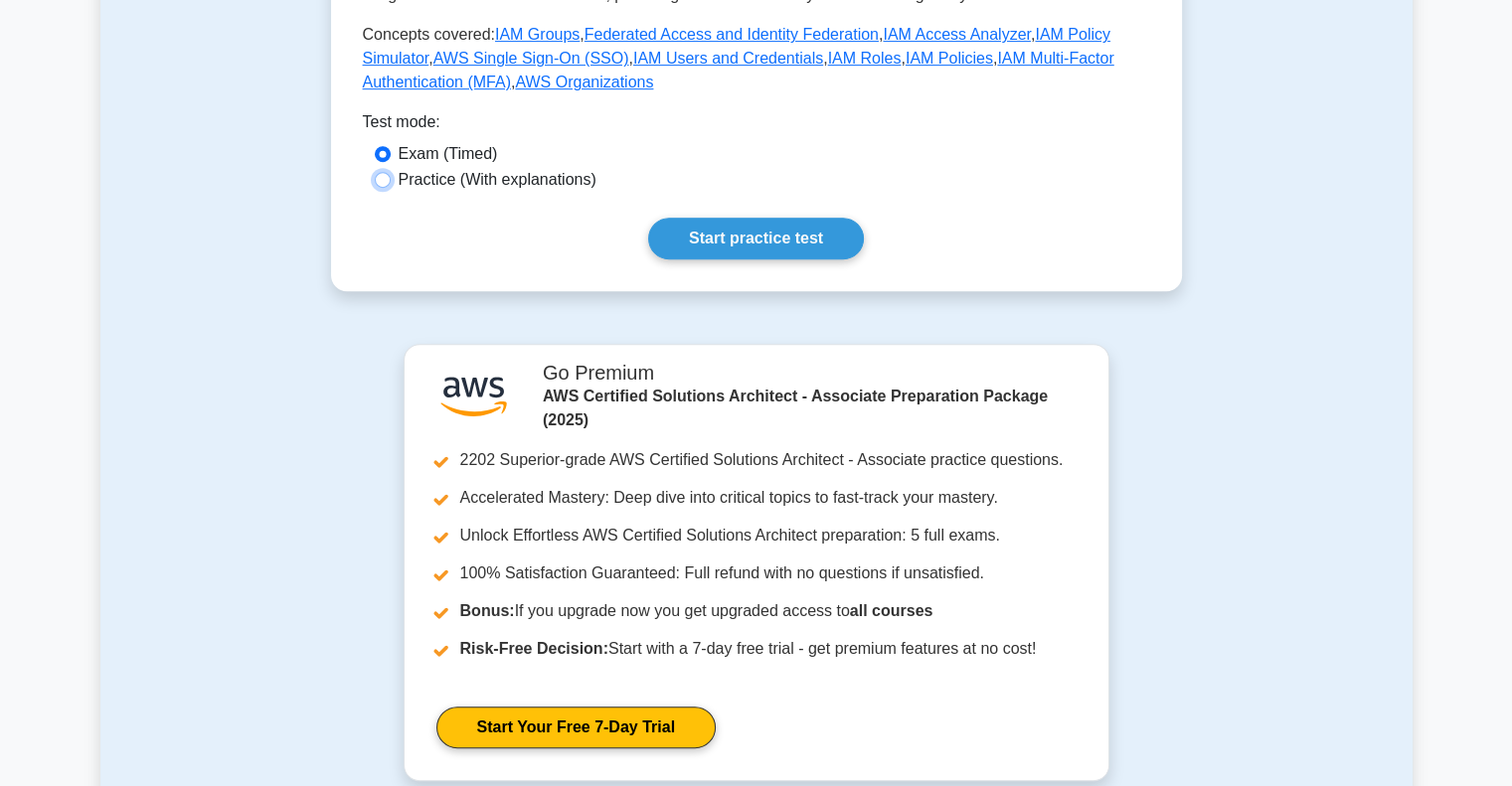 click on "Practice (With explanations)" at bounding box center (383, 156) 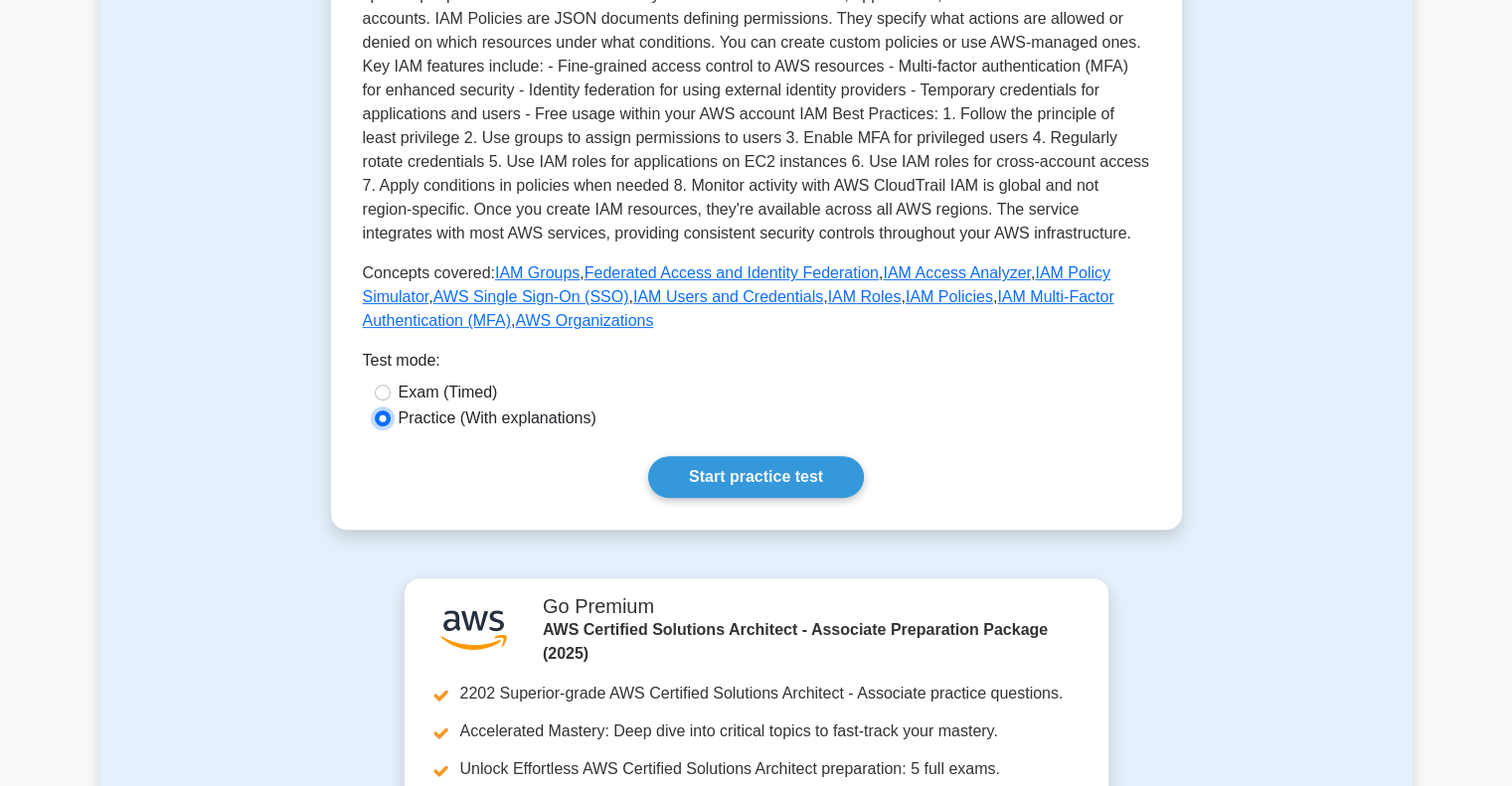 scroll, scrollTop: 739, scrollLeft: 0, axis: vertical 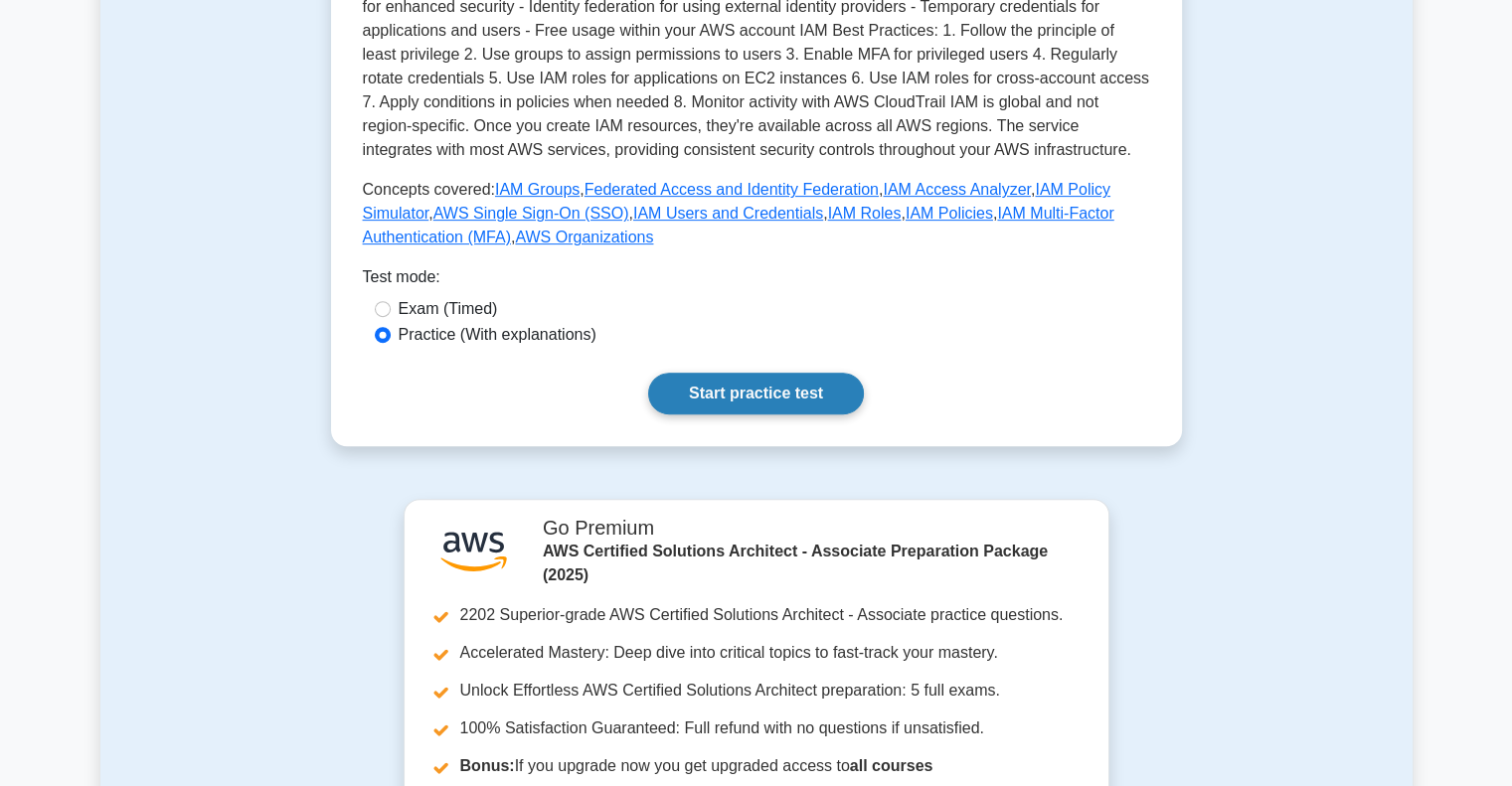 click on "Start practice test" at bounding box center [756, 370] 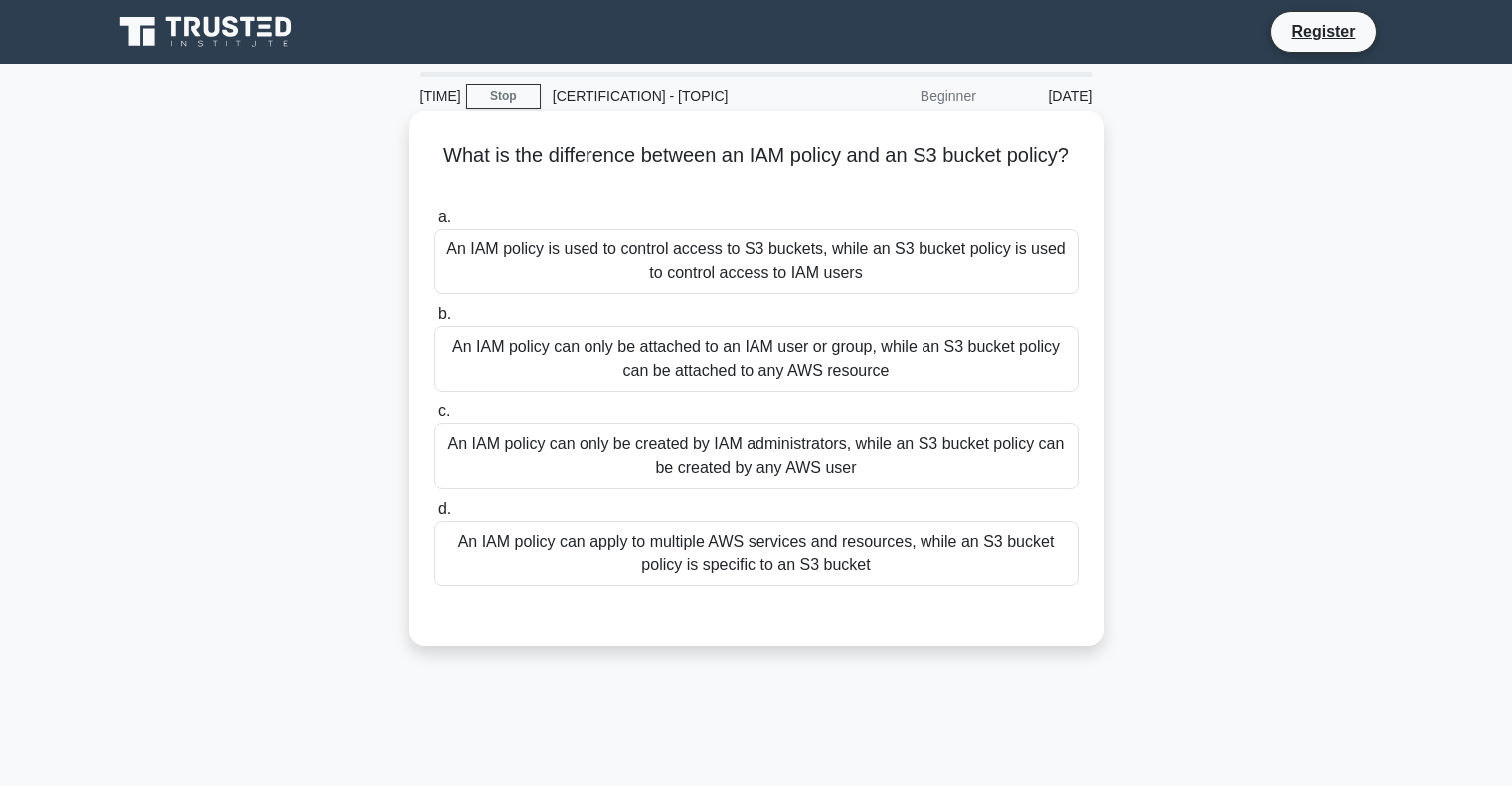 scroll, scrollTop: 0, scrollLeft: 0, axis: both 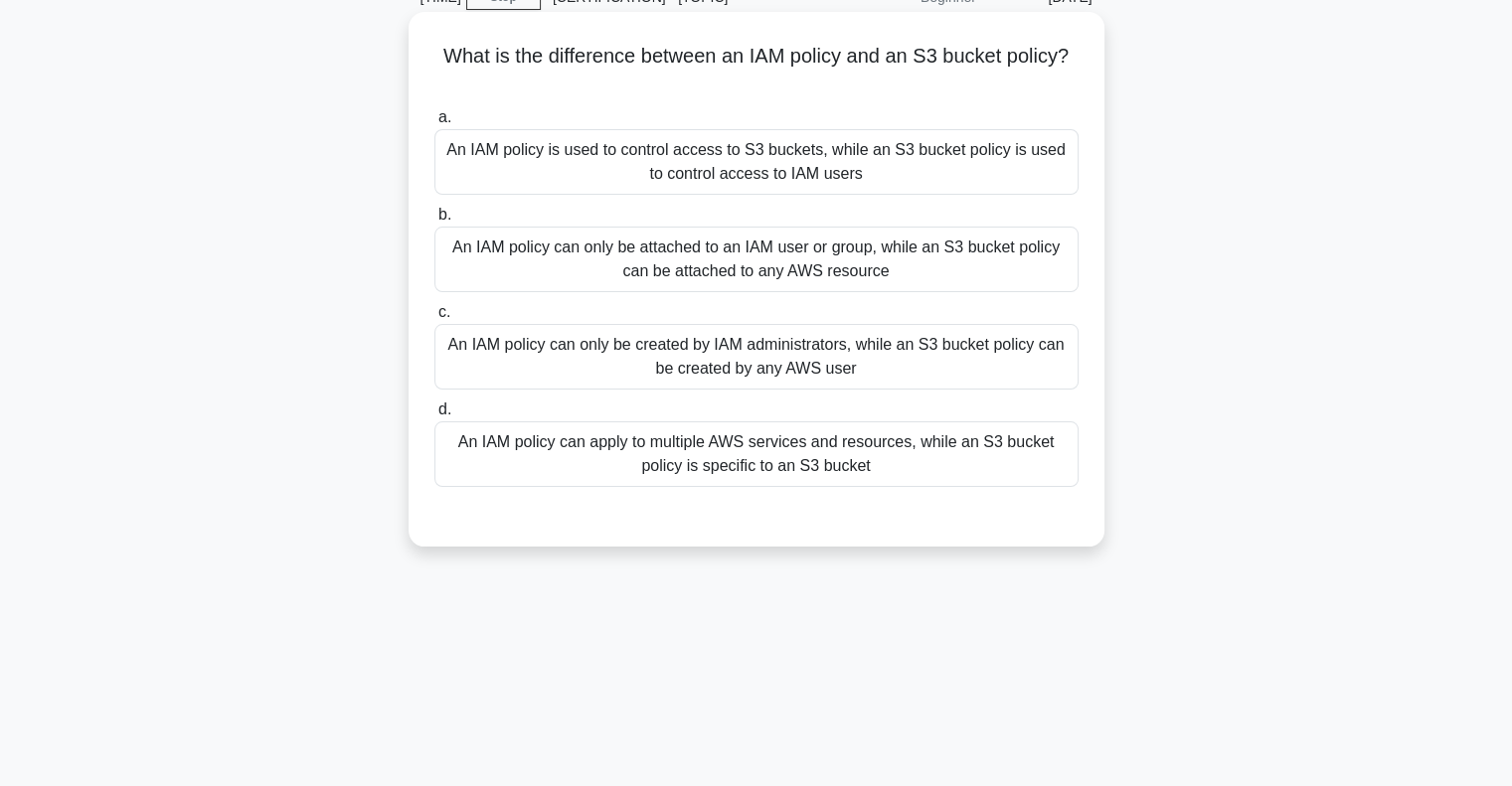 click on "An IAM policy can only be created by IAM administrators, while an S3 bucket policy can be created by any AWS user" at bounding box center (756, 381) 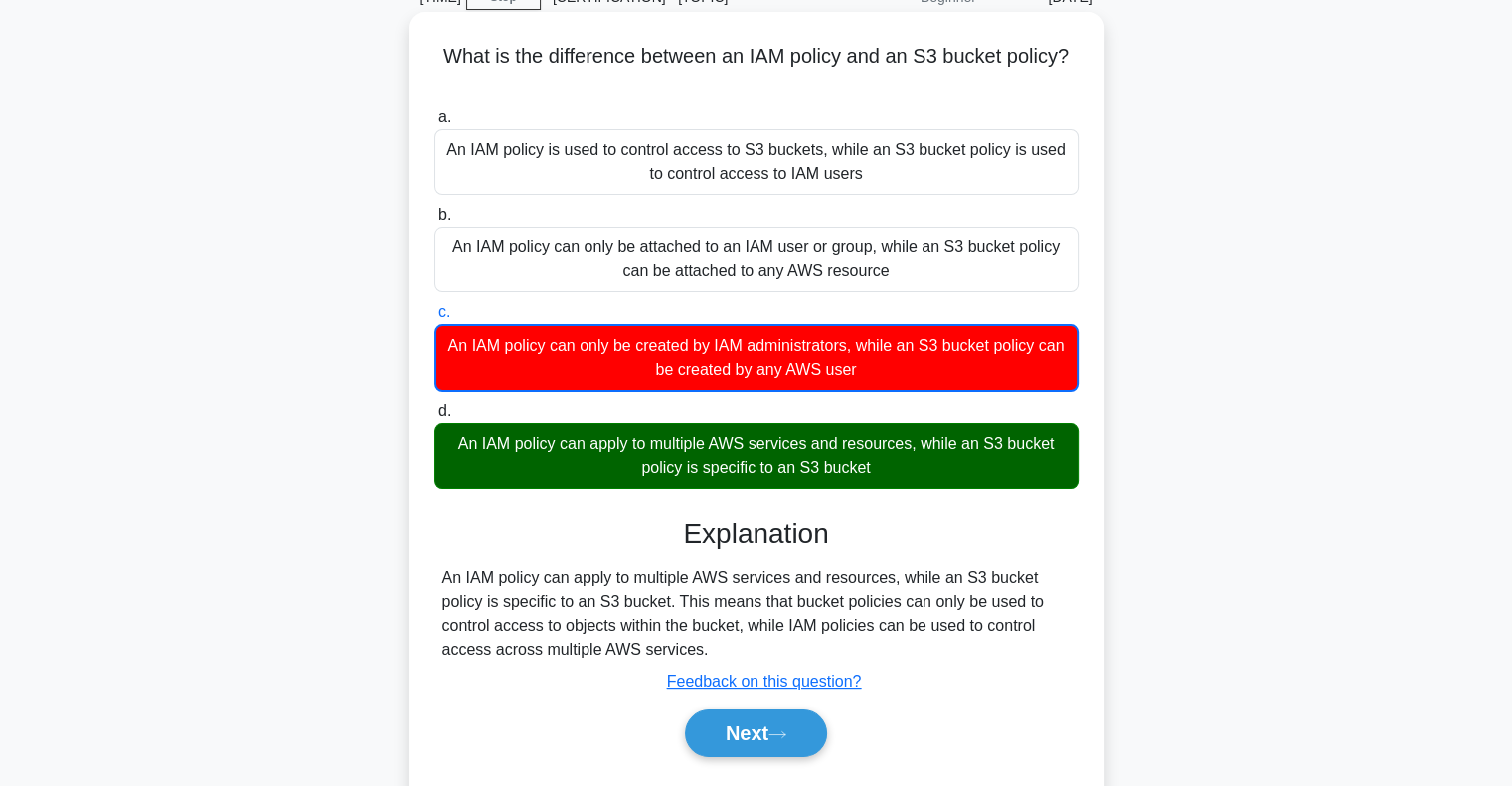 scroll, scrollTop: 199, scrollLeft: 0, axis: vertical 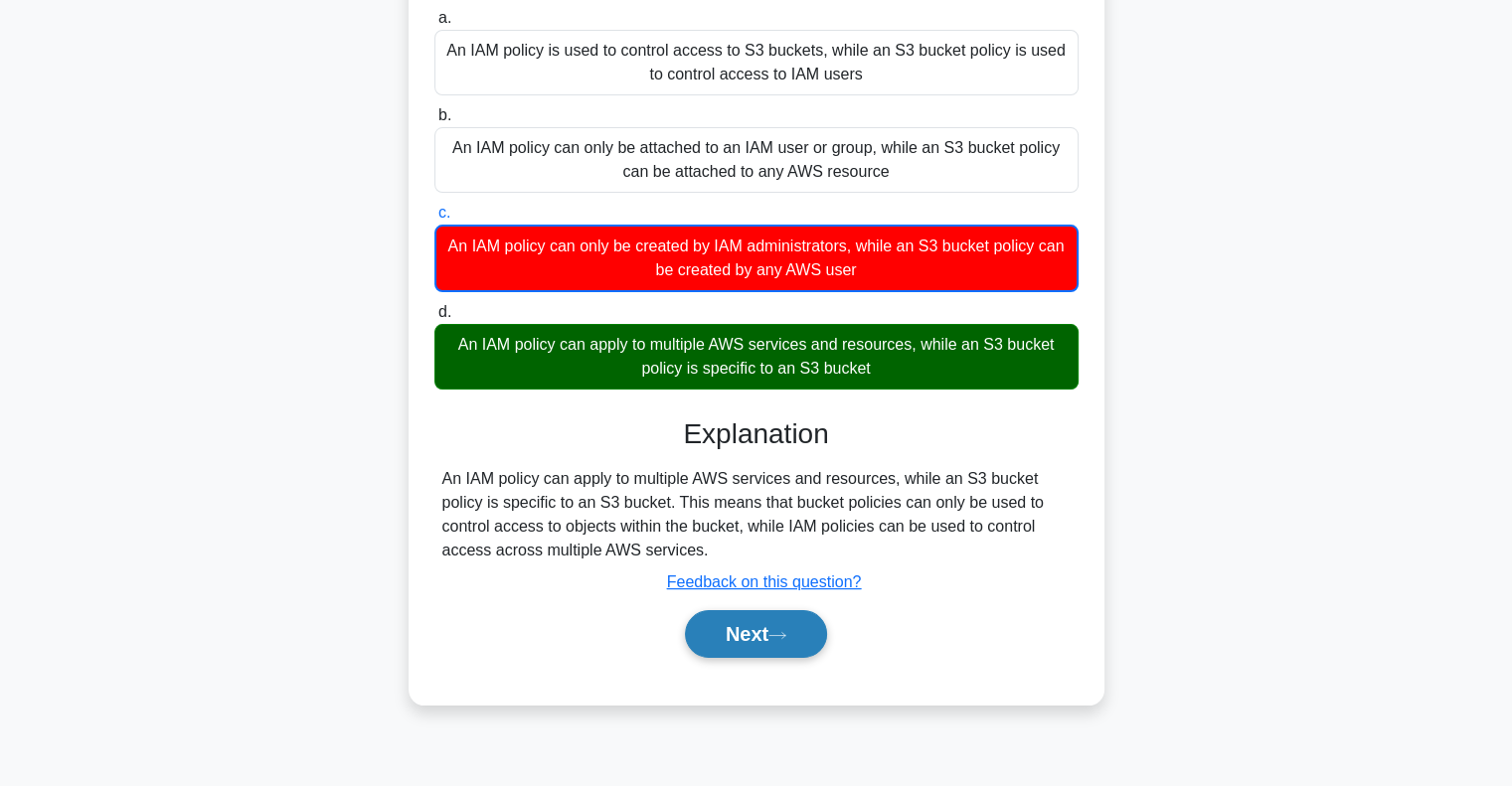 click on "Next" at bounding box center [756, 658] 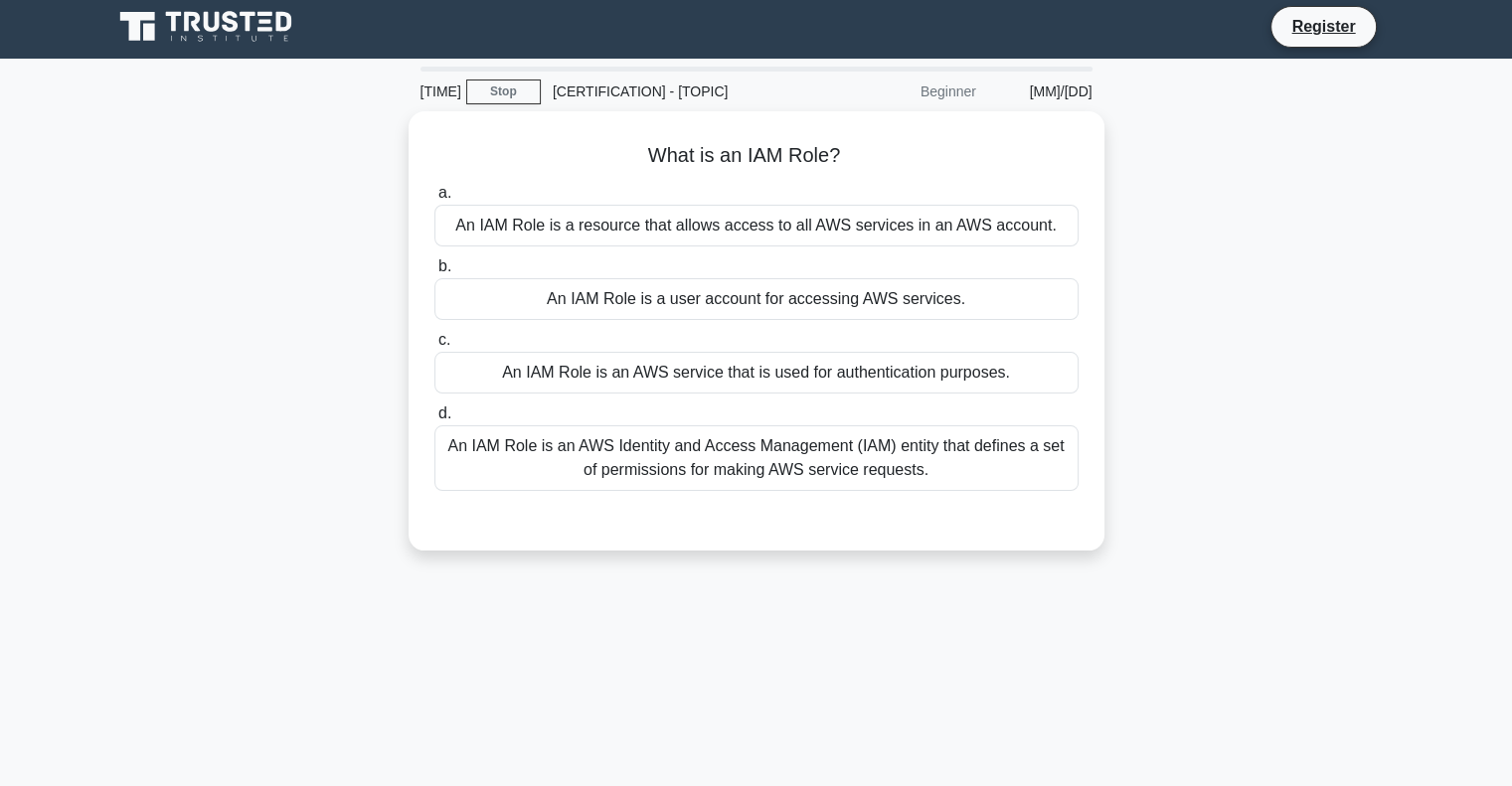 scroll, scrollTop: 0, scrollLeft: 0, axis: both 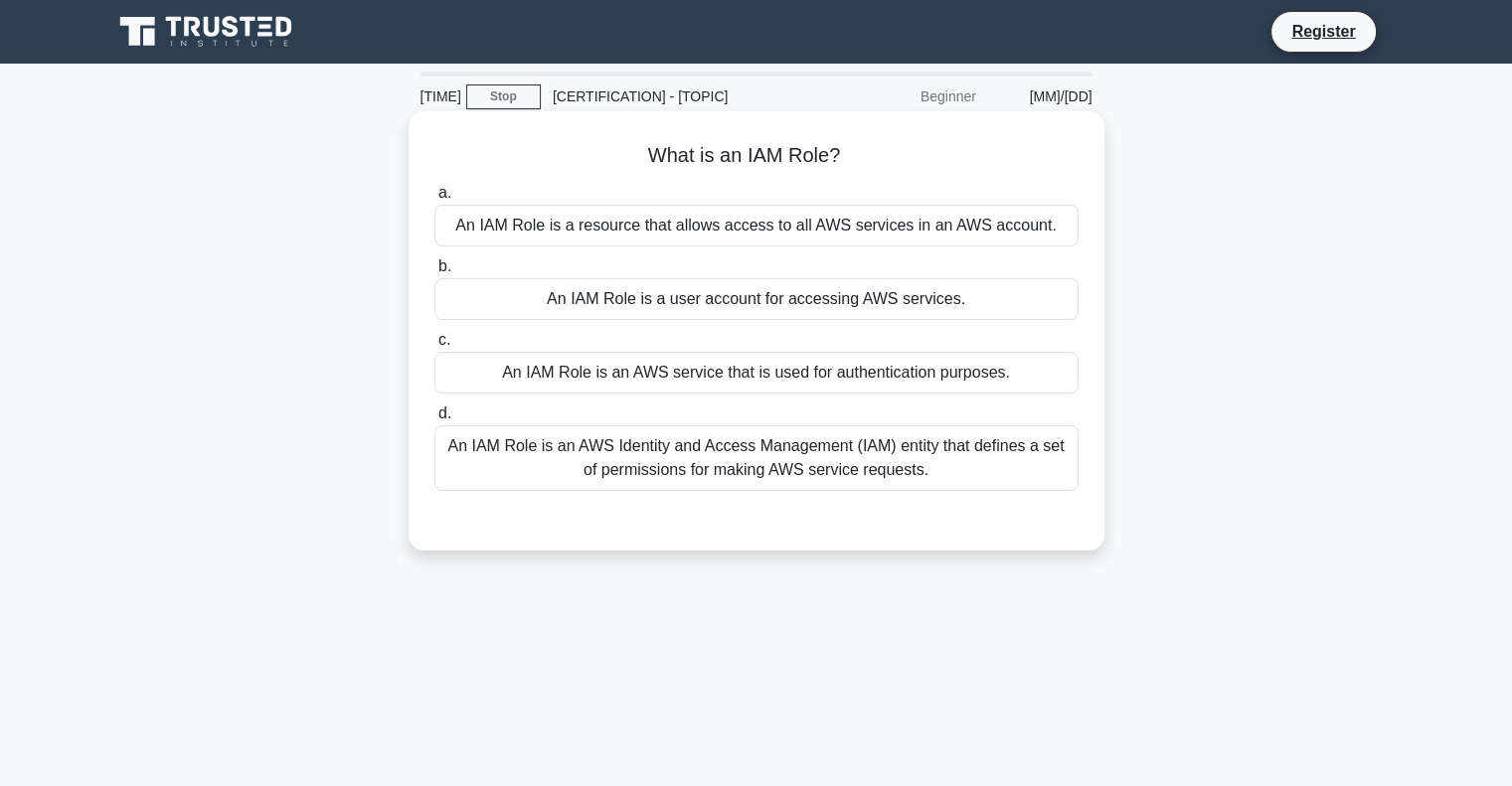 click on "An IAM Role is an AWS Identity and Access Management (IAM) entity that defines a set of permissions for making AWS service requests." at bounding box center [756, 482] 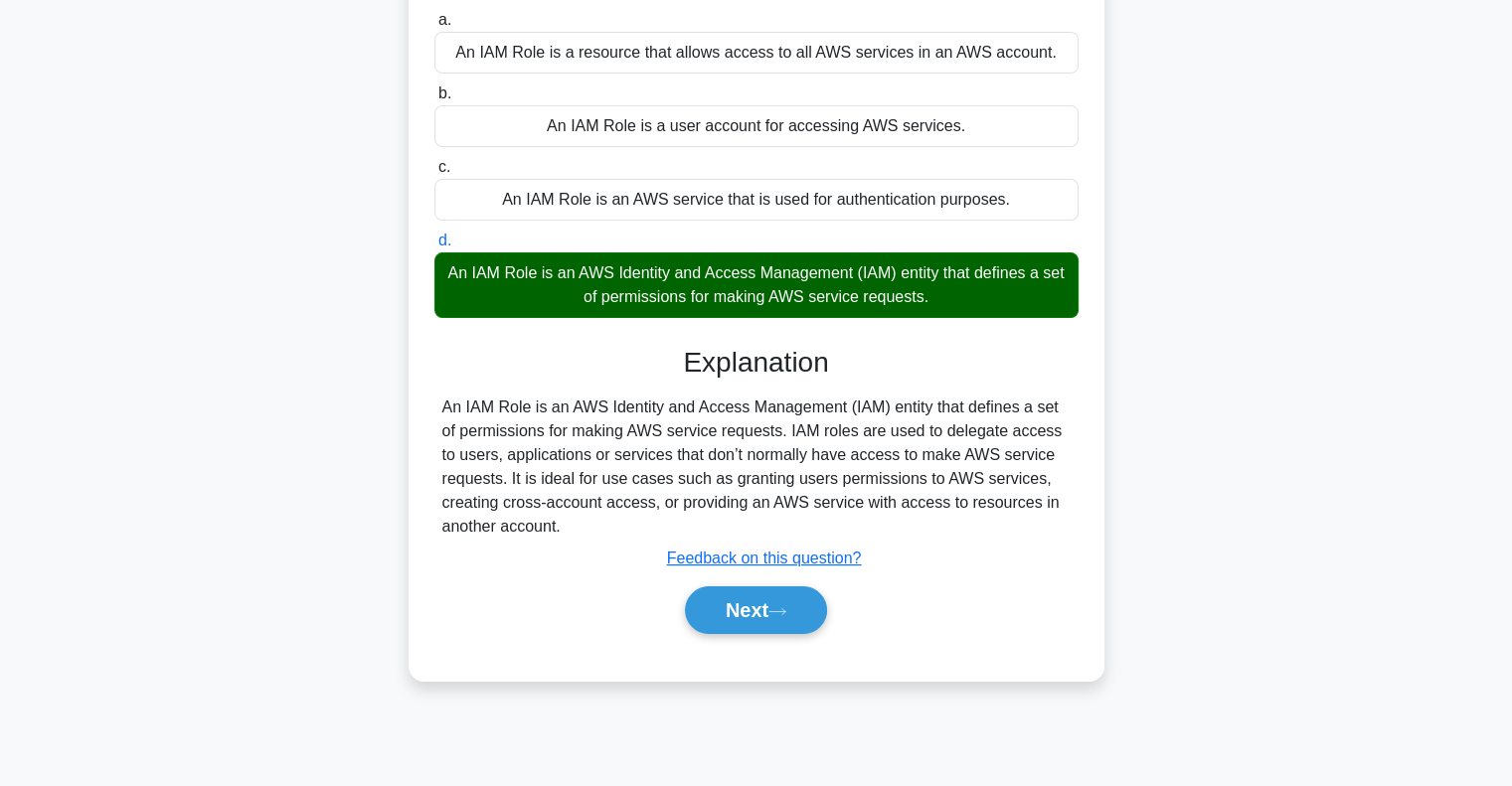 scroll, scrollTop: 287, scrollLeft: 0, axis: vertical 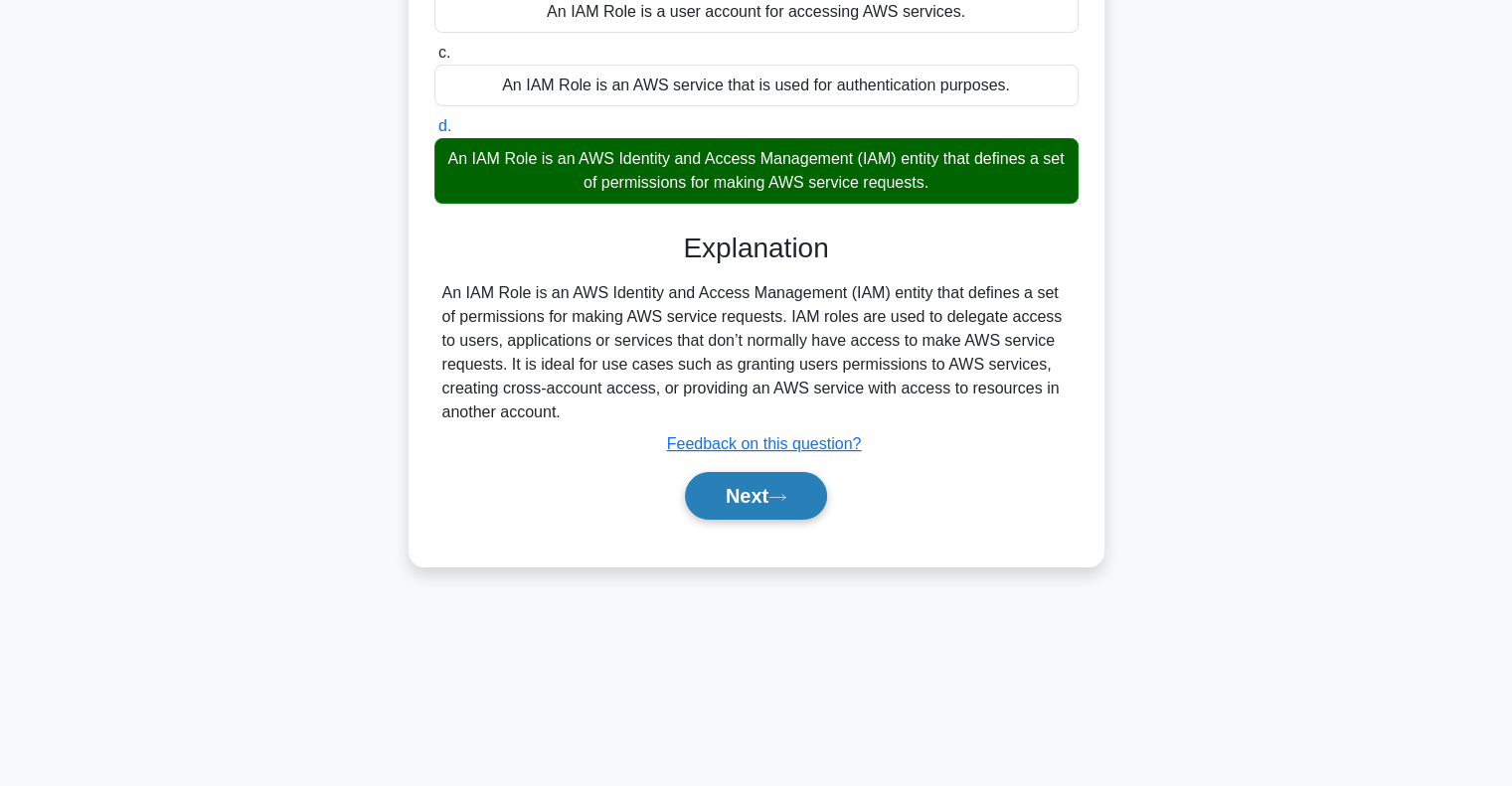 click on "Next" at bounding box center [756, 520] 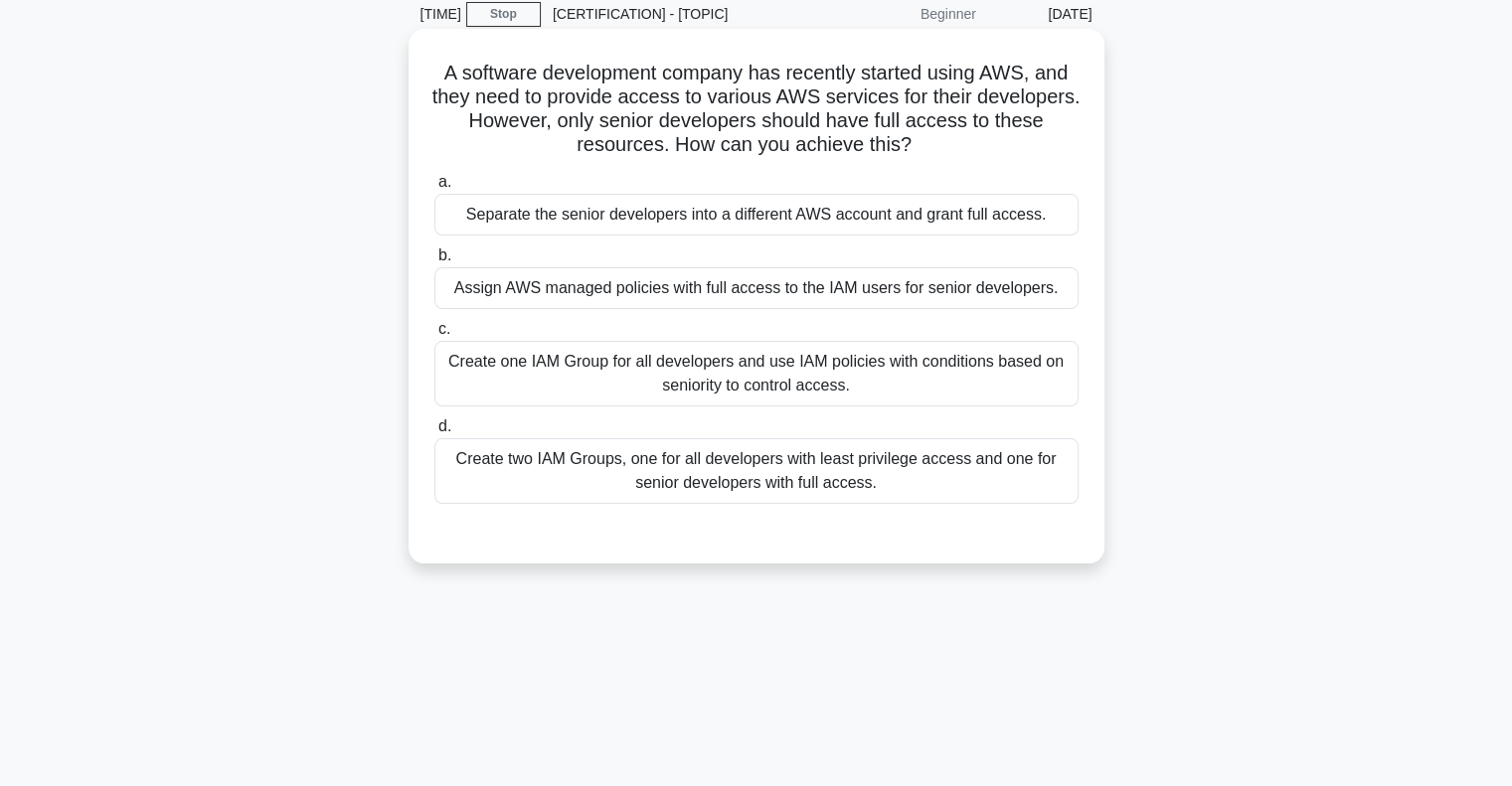 scroll, scrollTop: 99, scrollLeft: 0, axis: vertical 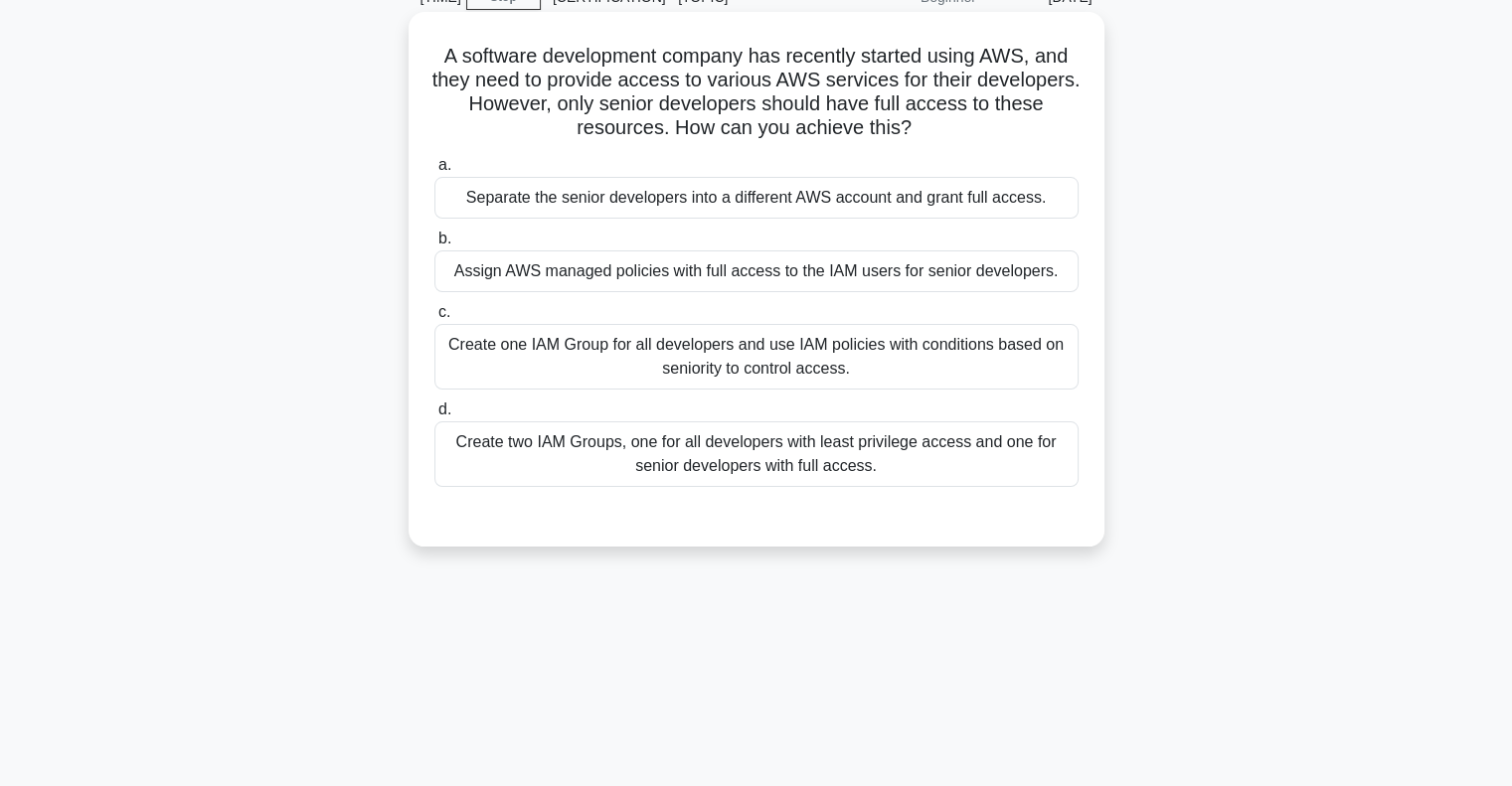 click on "Create two IAM Groups, one for all developers with least privilege access and one for senior developers with full access." at bounding box center [756, 478] 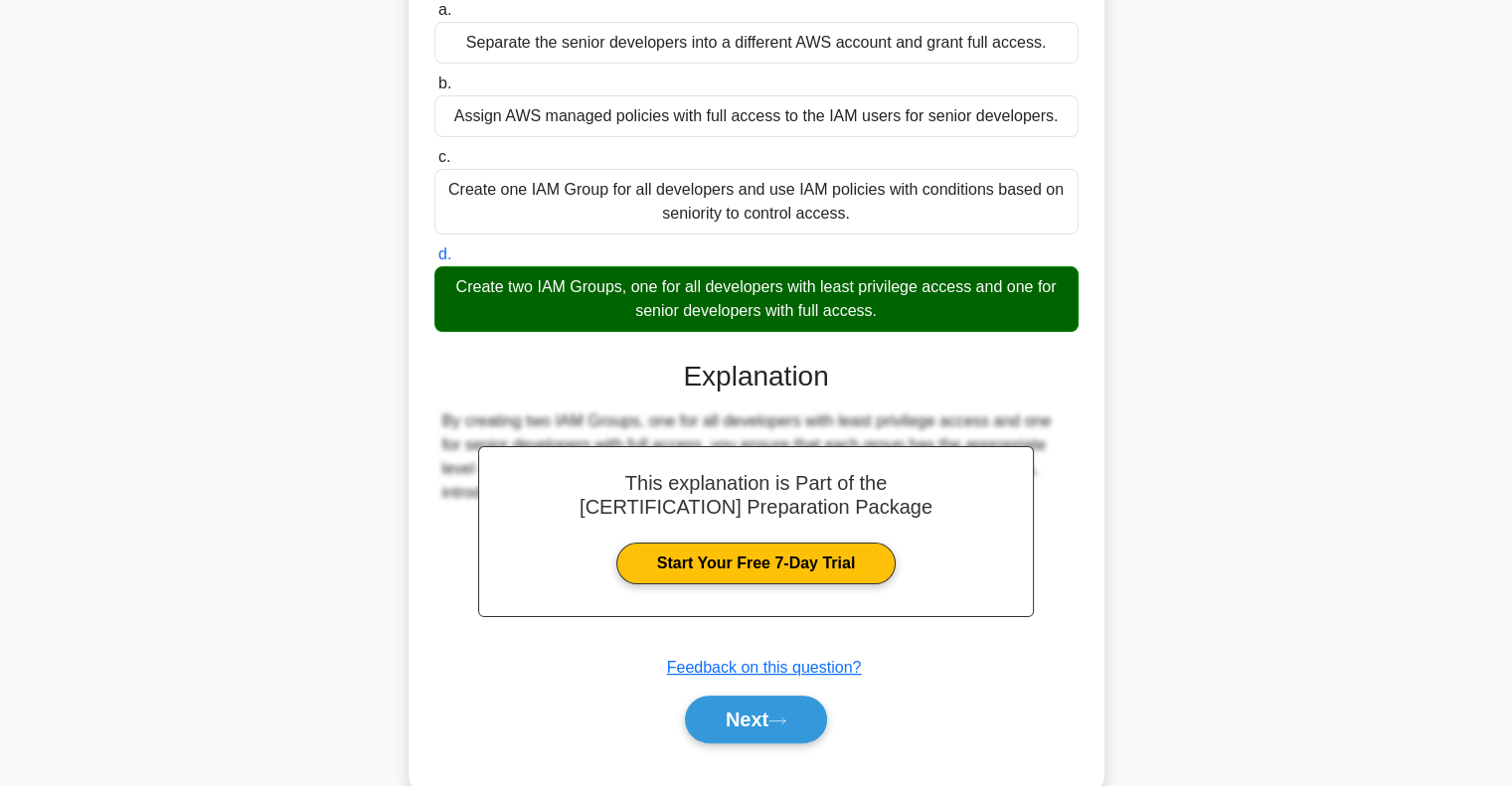 scroll, scrollTop: 318, scrollLeft: 0, axis: vertical 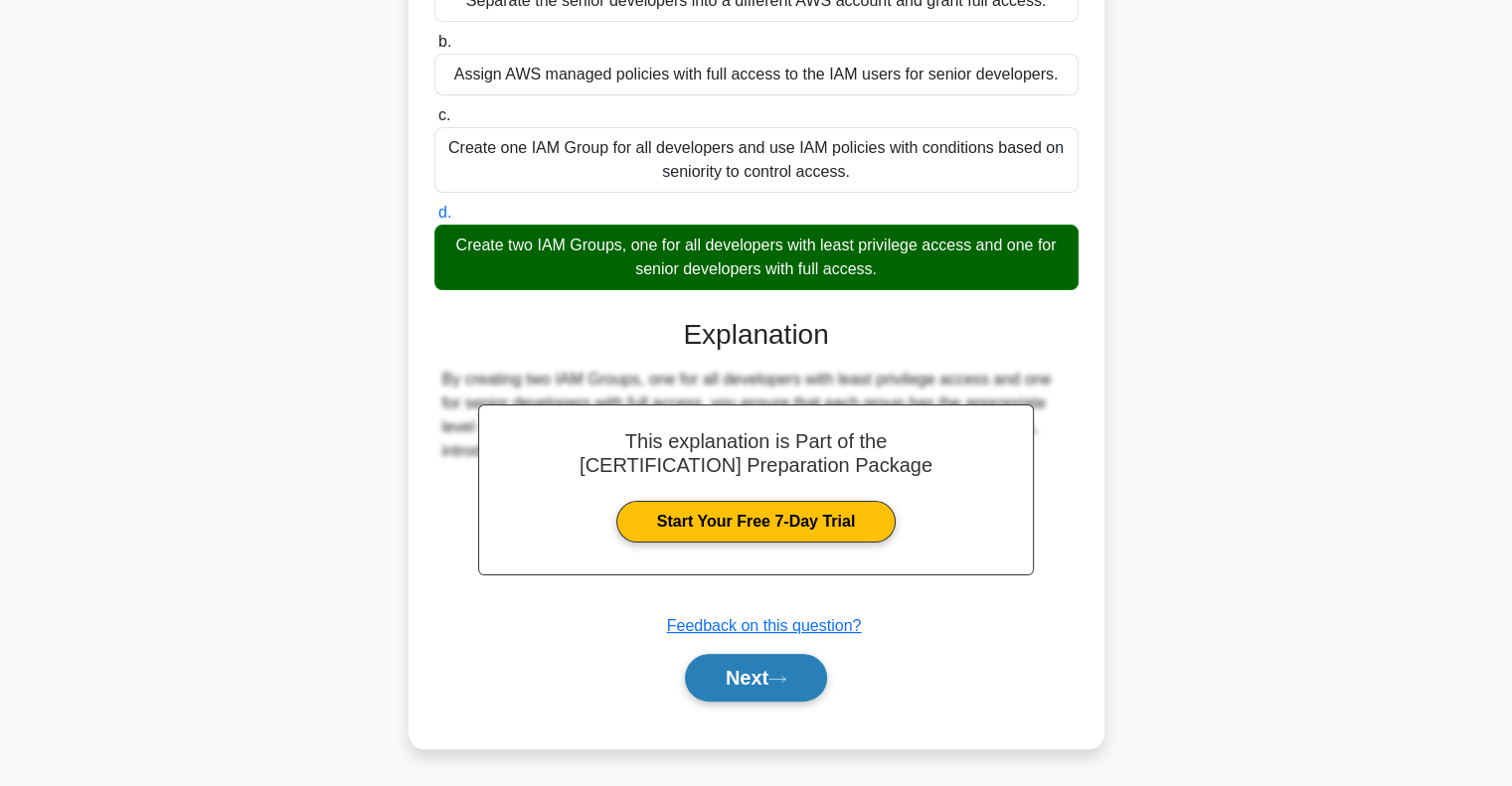 click on "Next" at bounding box center (756, 680) 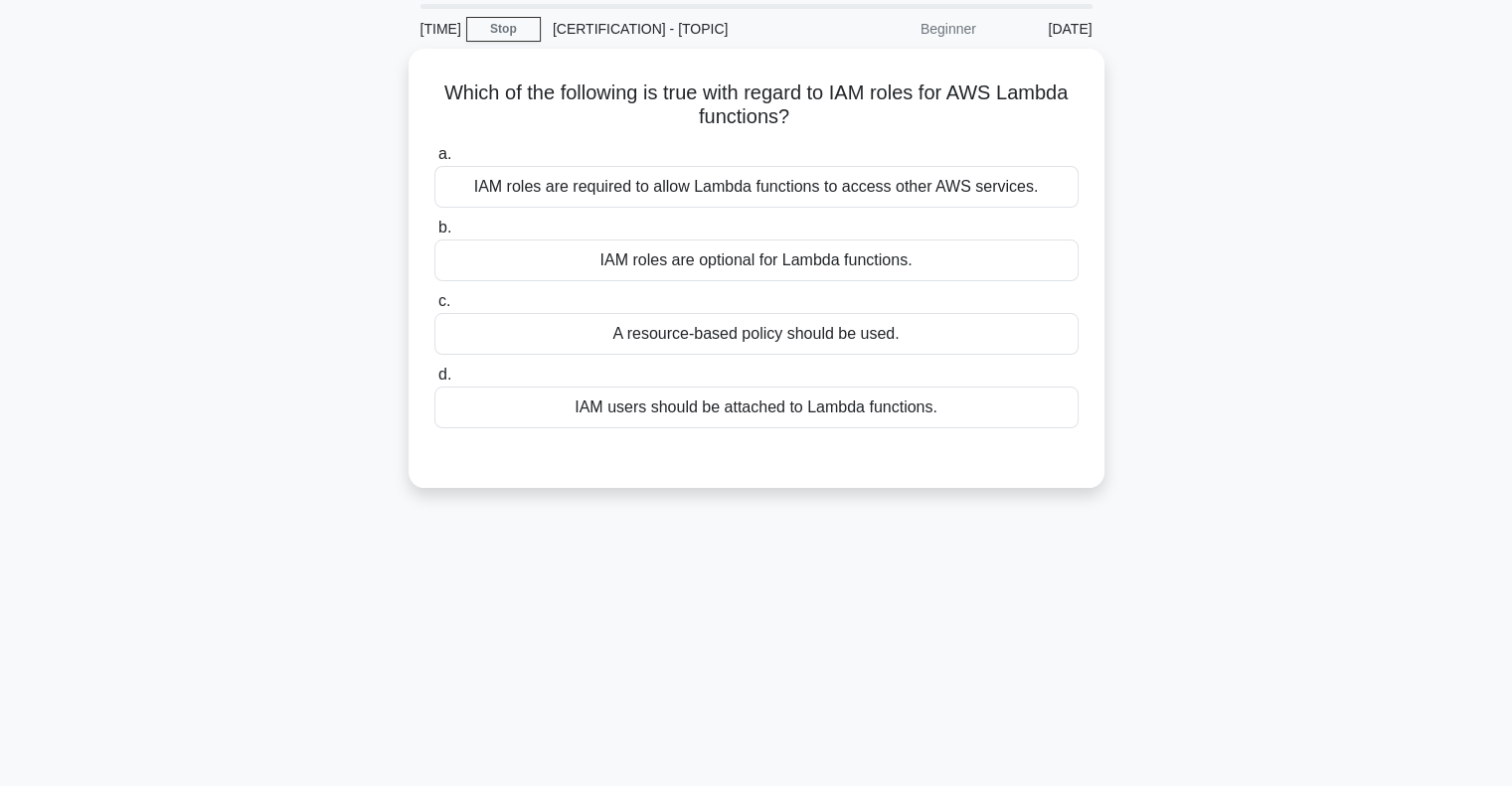 scroll, scrollTop: 0, scrollLeft: 0, axis: both 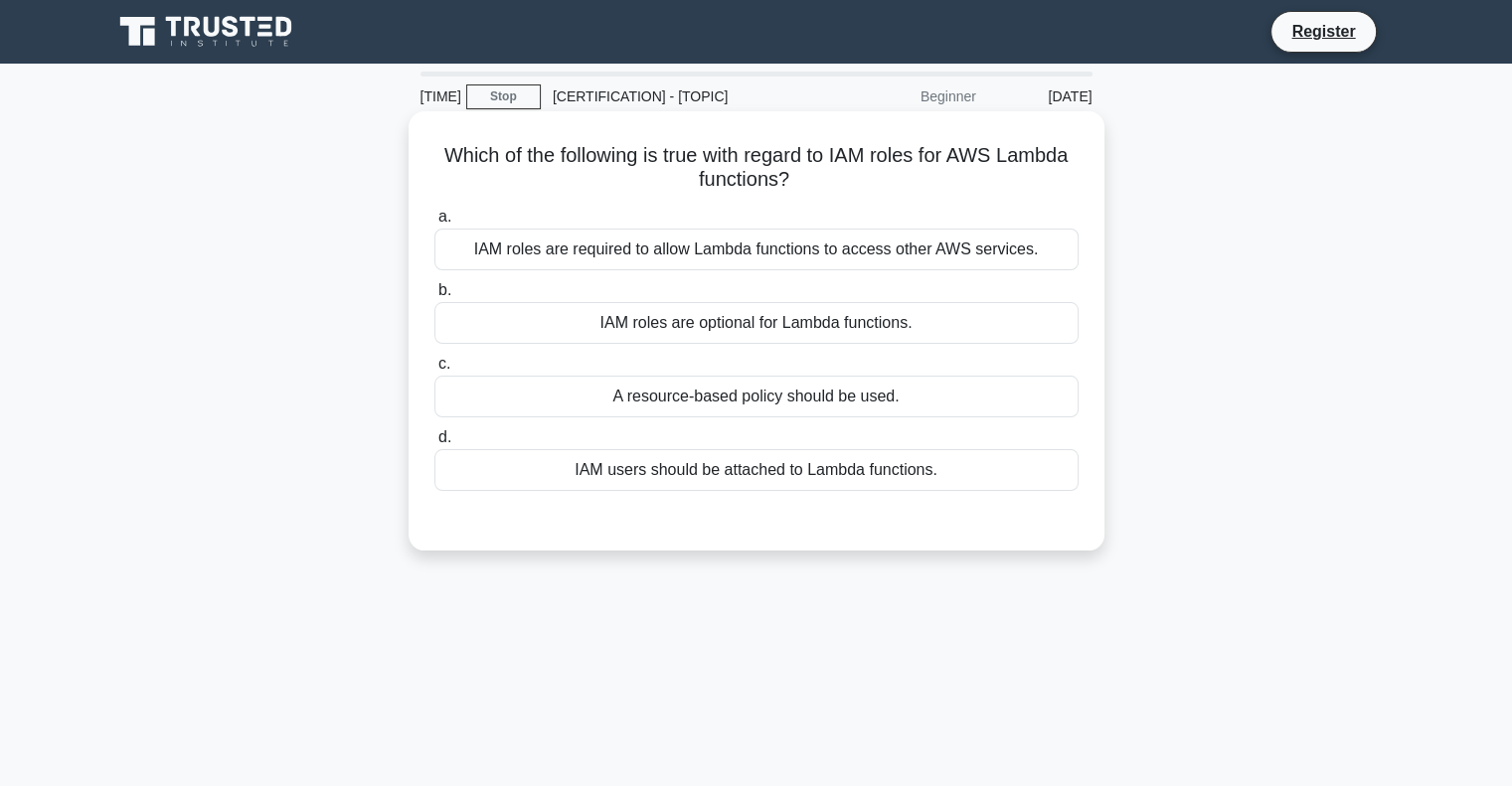 click on "IAM roles are required to allow Lambda functions to access other AWS services." at bounding box center (756, 273) 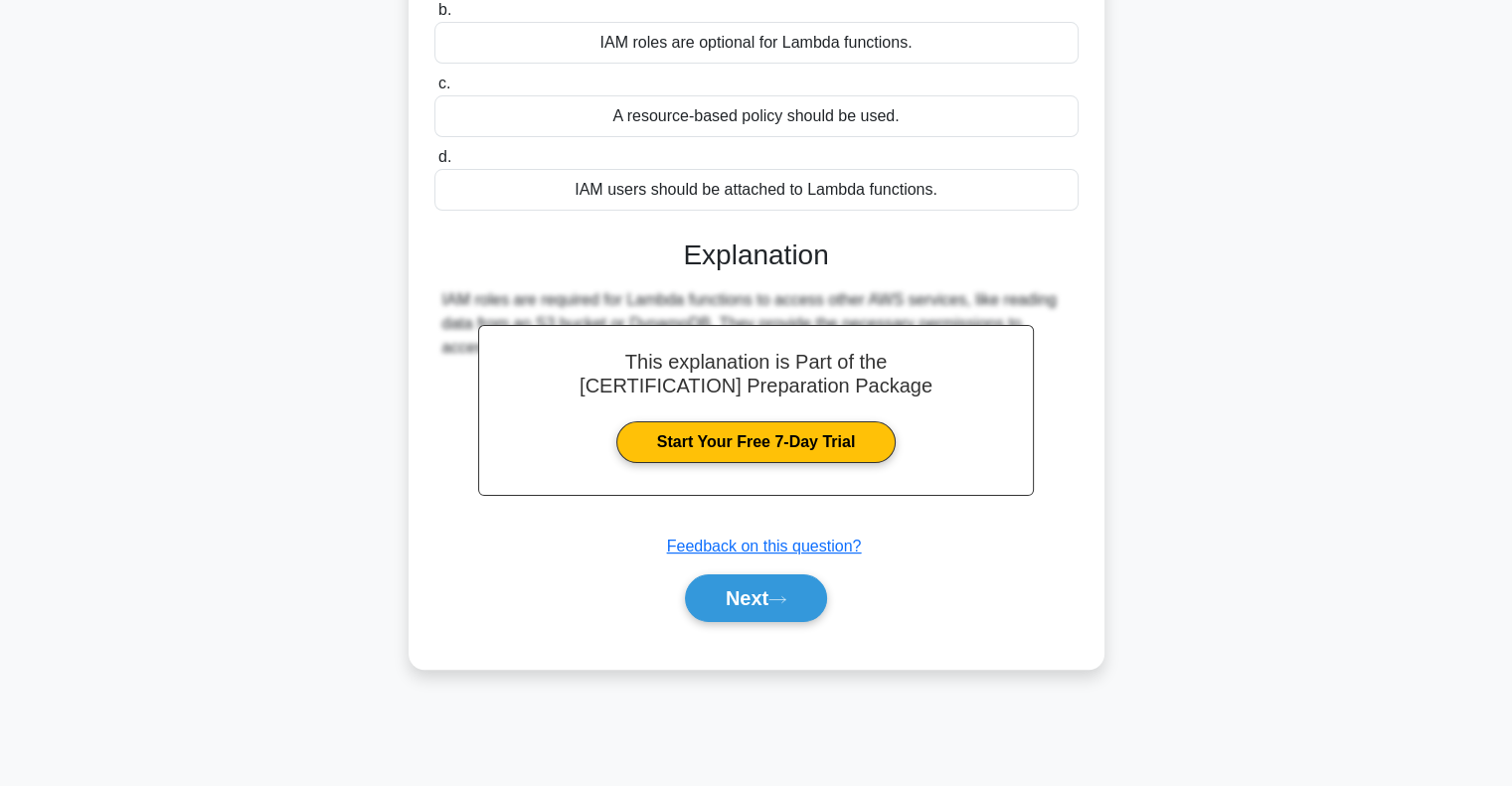 scroll, scrollTop: 287, scrollLeft: 0, axis: vertical 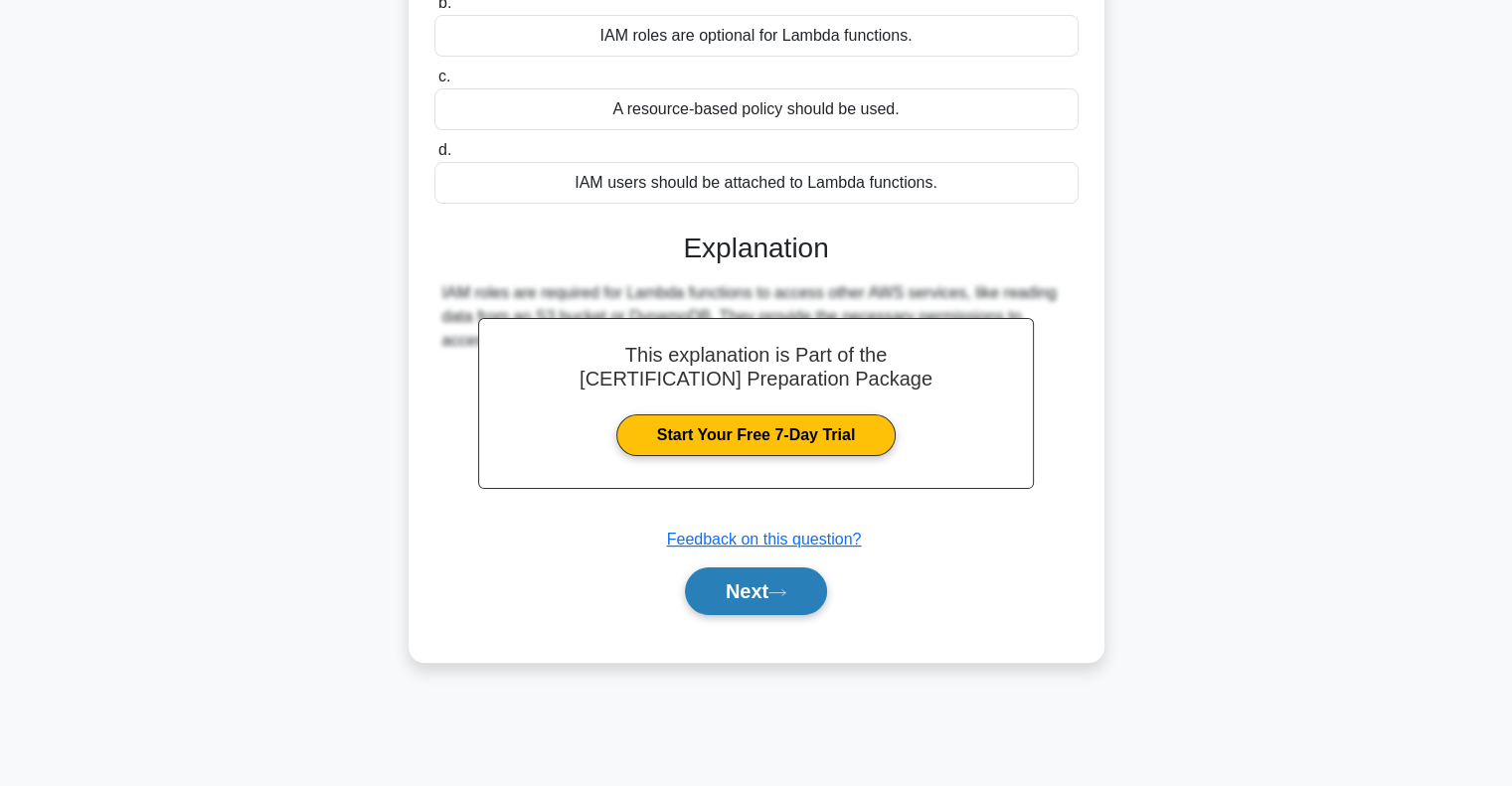 click on "Next" at bounding box center (756, 615) 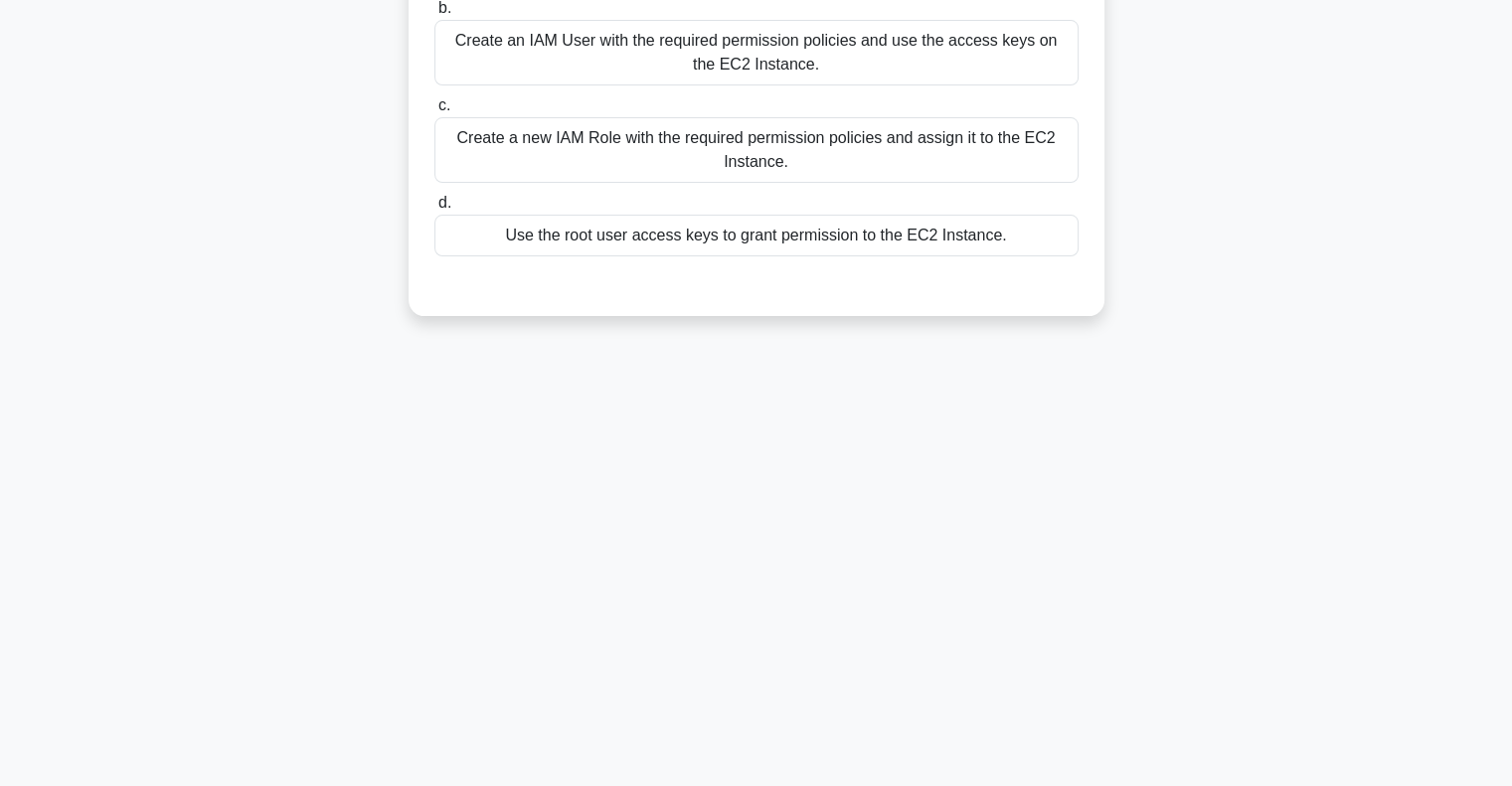 scroll, scrollTop: 0, scrollLeft: 0, axis: both 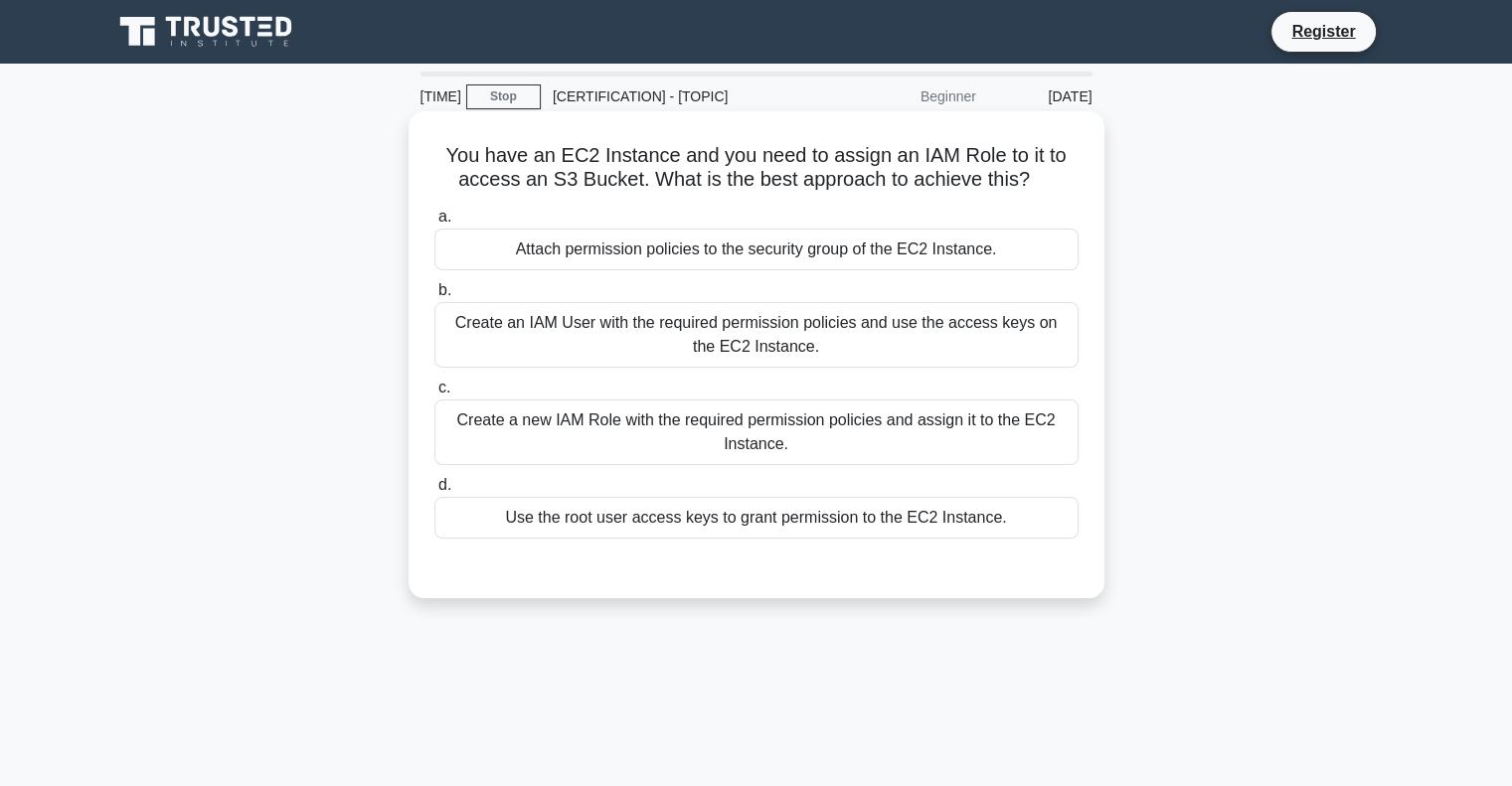 drag, startPoint x: 757, startPoint y: 464, endPoint x: 851, endPoint y: 521, distance: 109.9318 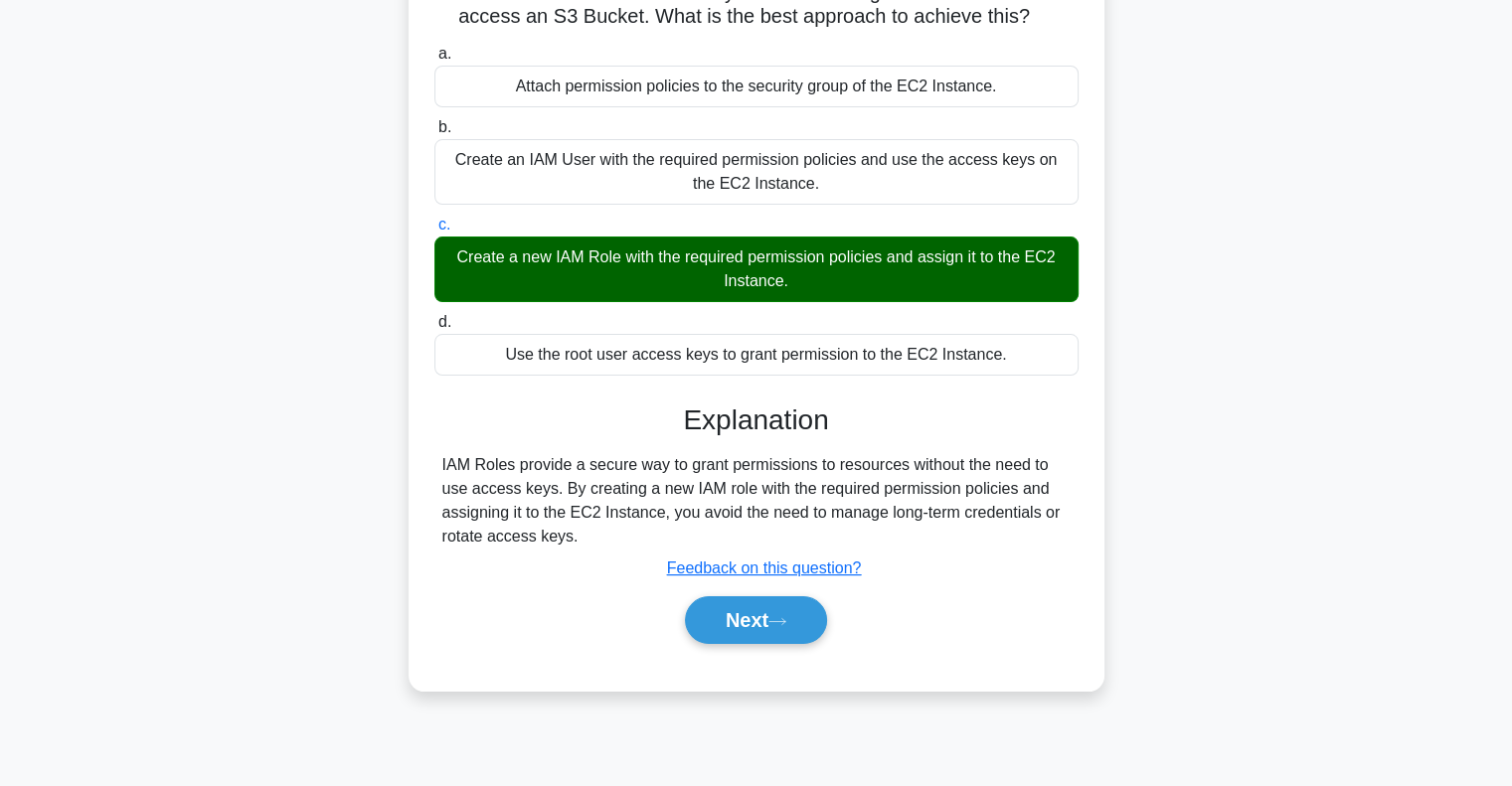 scroll, scrollTop: 199, scrollLeft: 0, axis: vertical 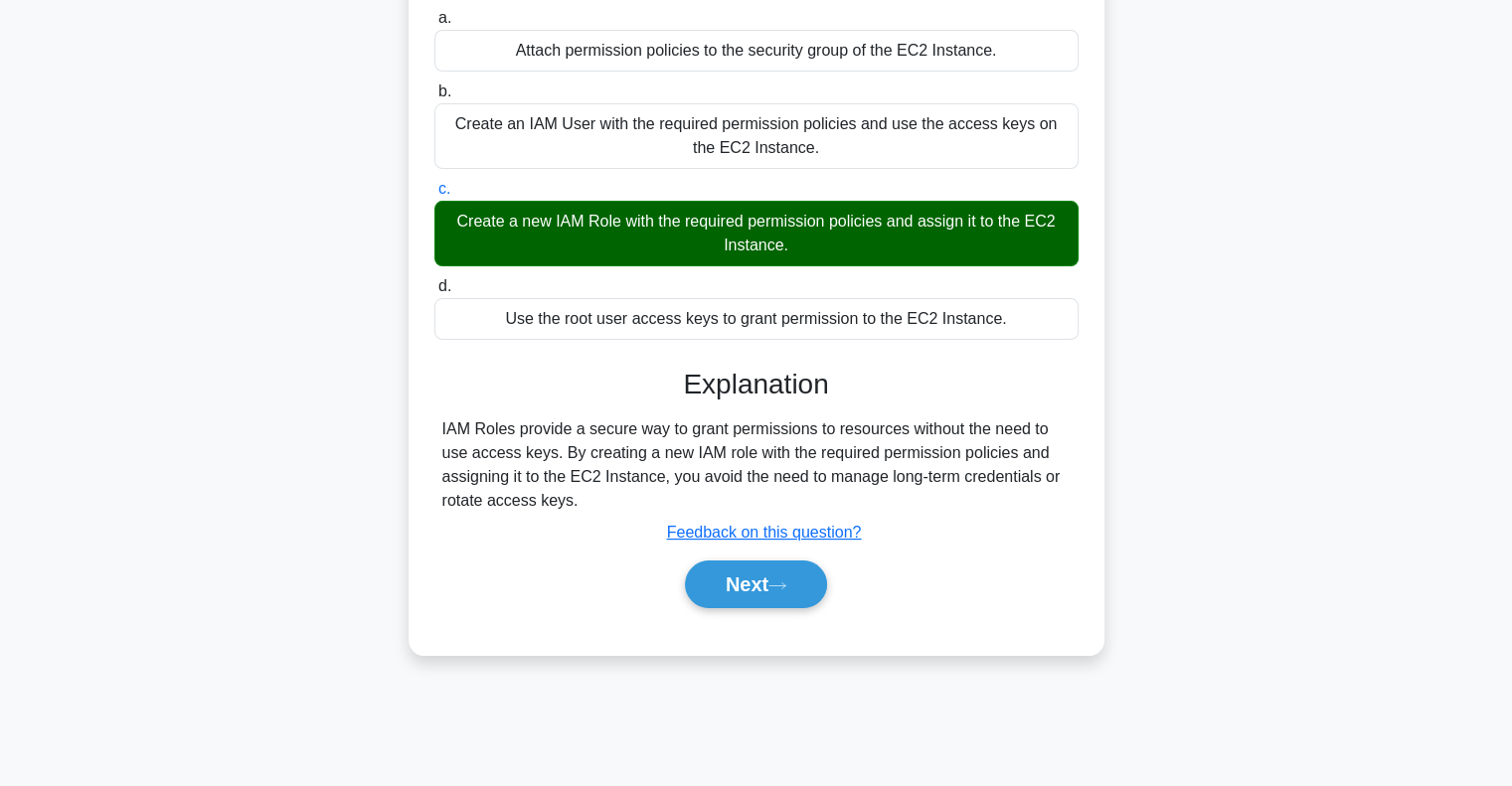 drag, startPoint x: 759, startPoint y: 604, endPoint x: 879, endPoint y: 650, distance: 128.51459 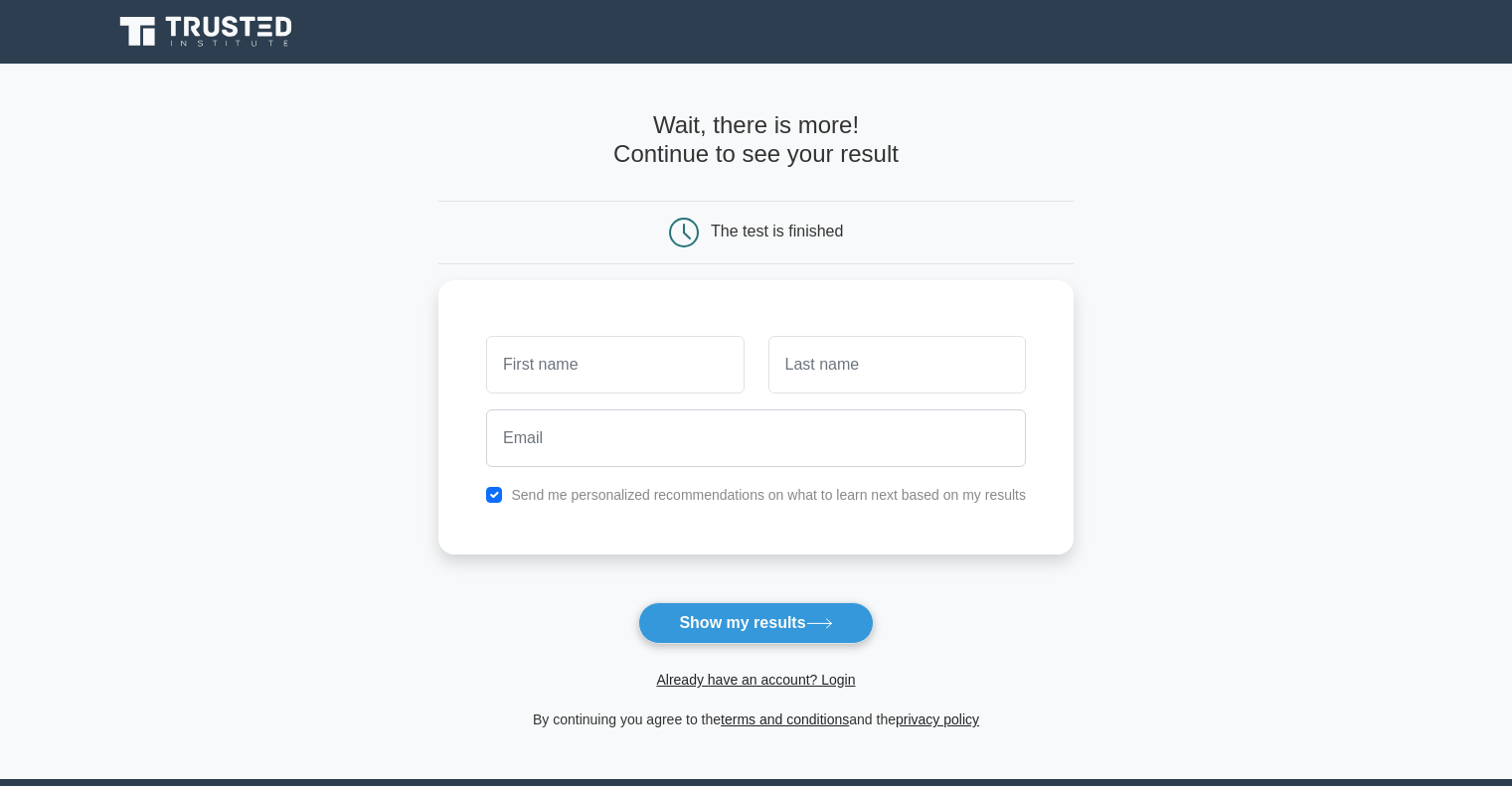 scroll, scrollTop: 0, scrollLeft: 0, axis: both 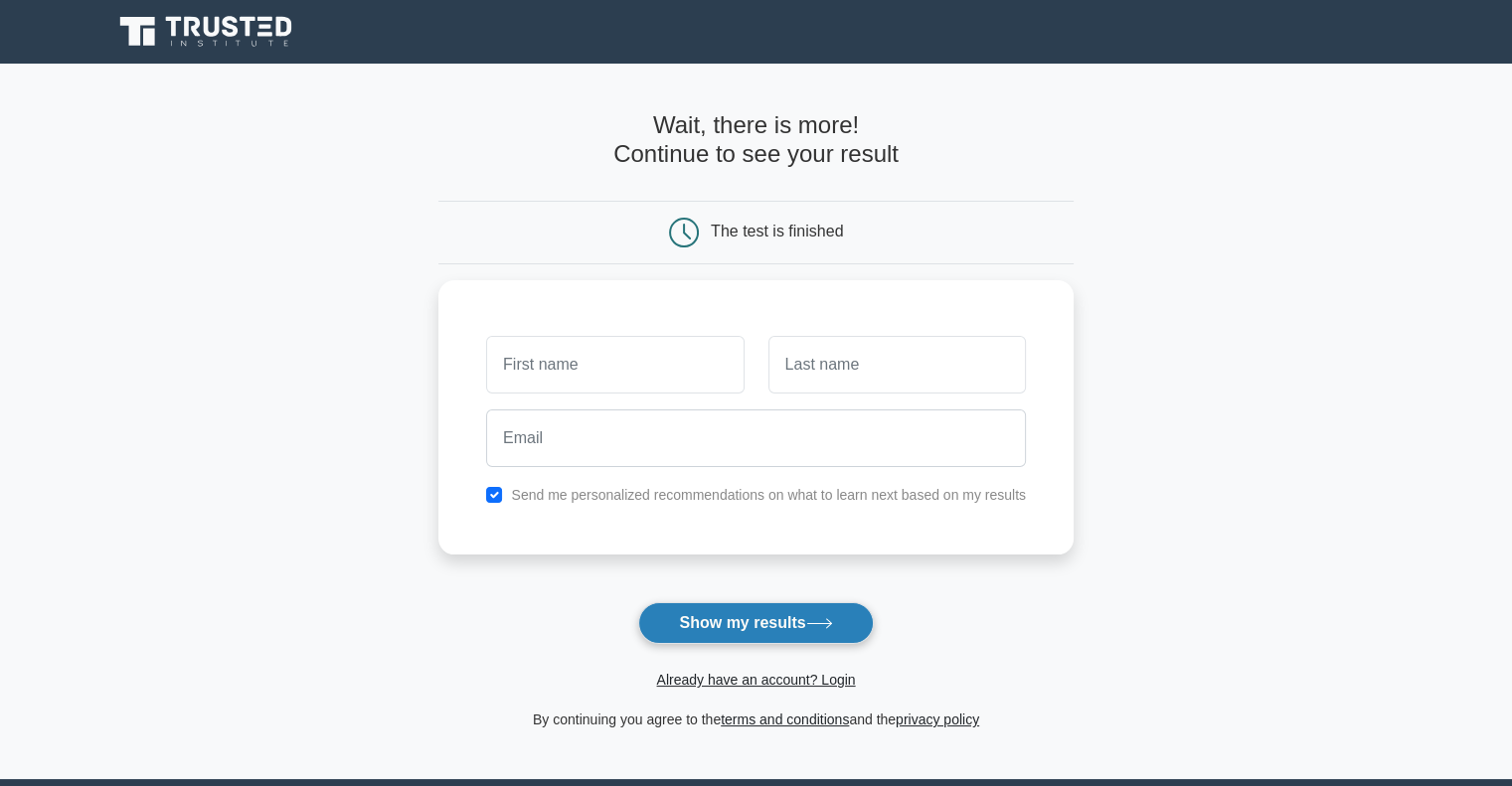 click on "Show my results" at bounding box center [756, 623] 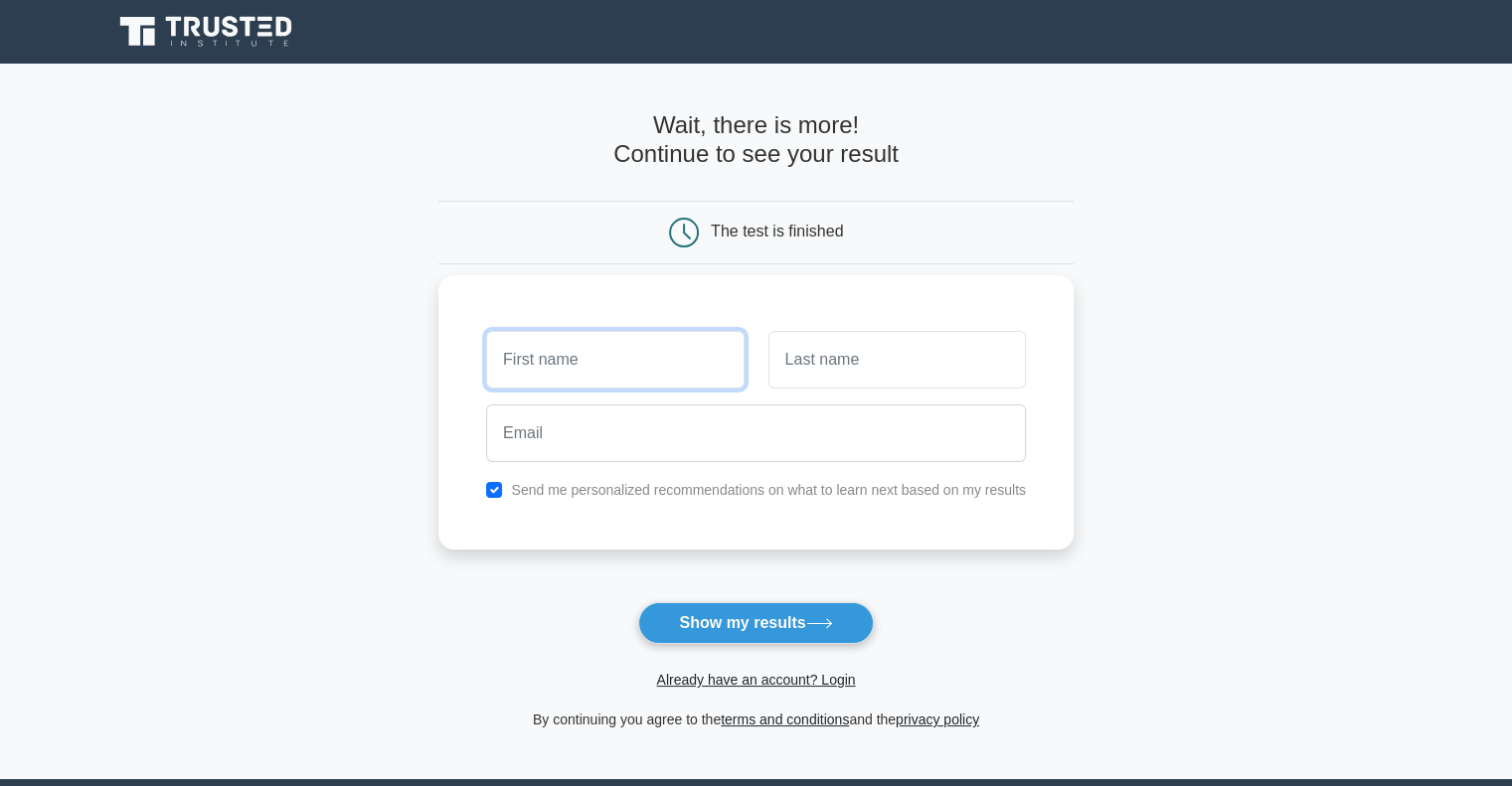 click at bounding box center (614, 360) 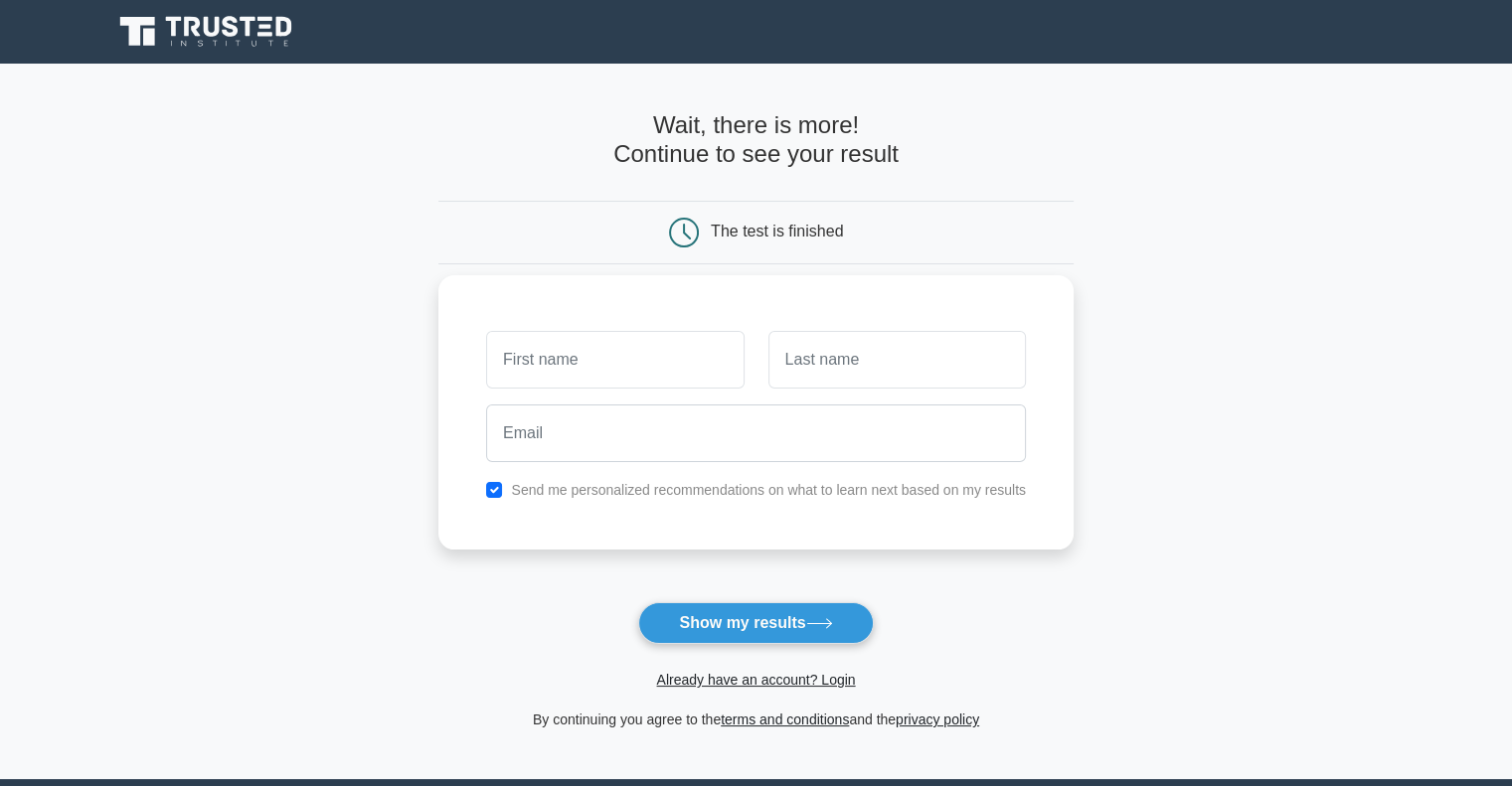 click at bounding box center [756, 433] 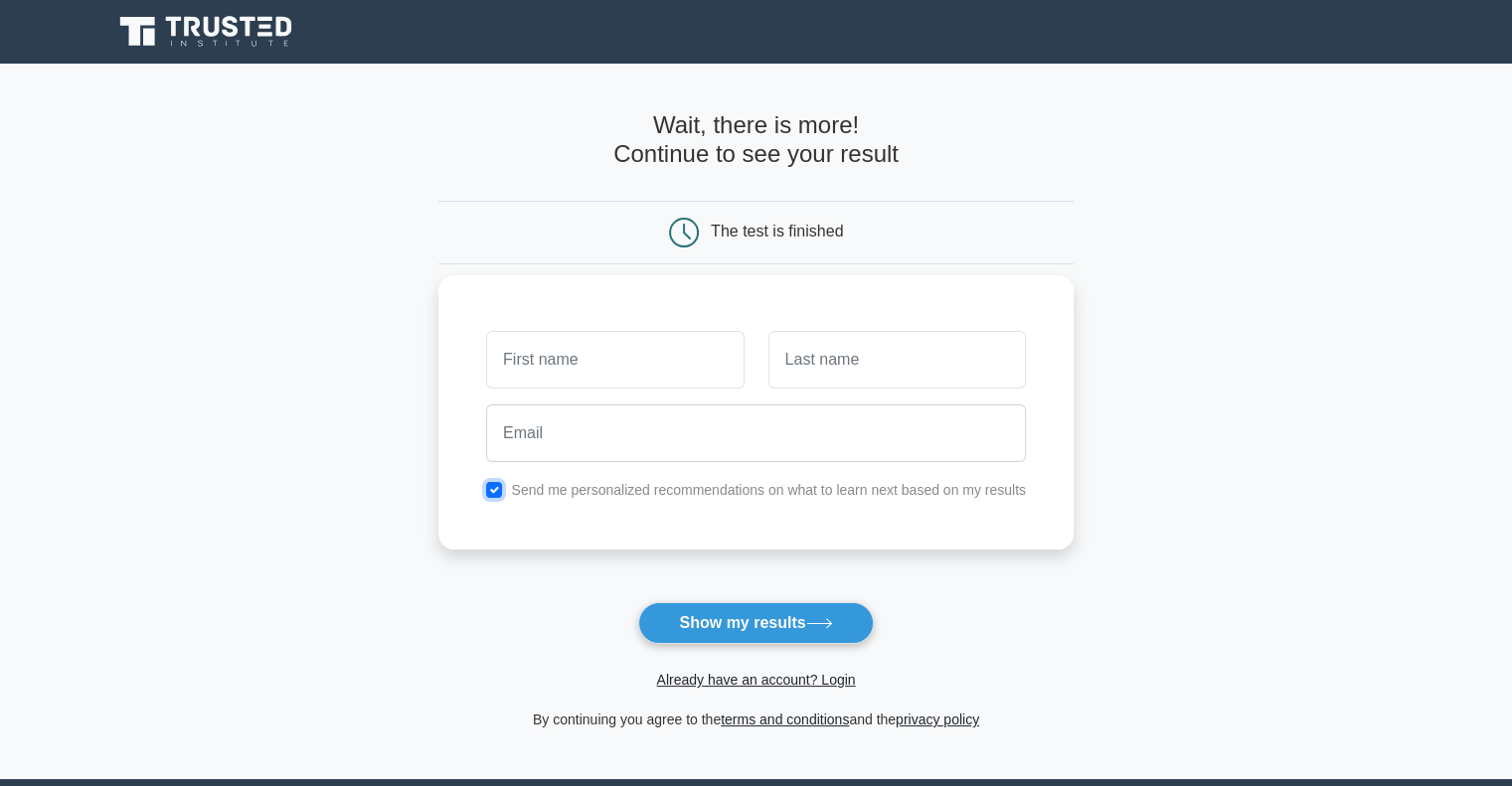 click at bounding box center [494, 490] 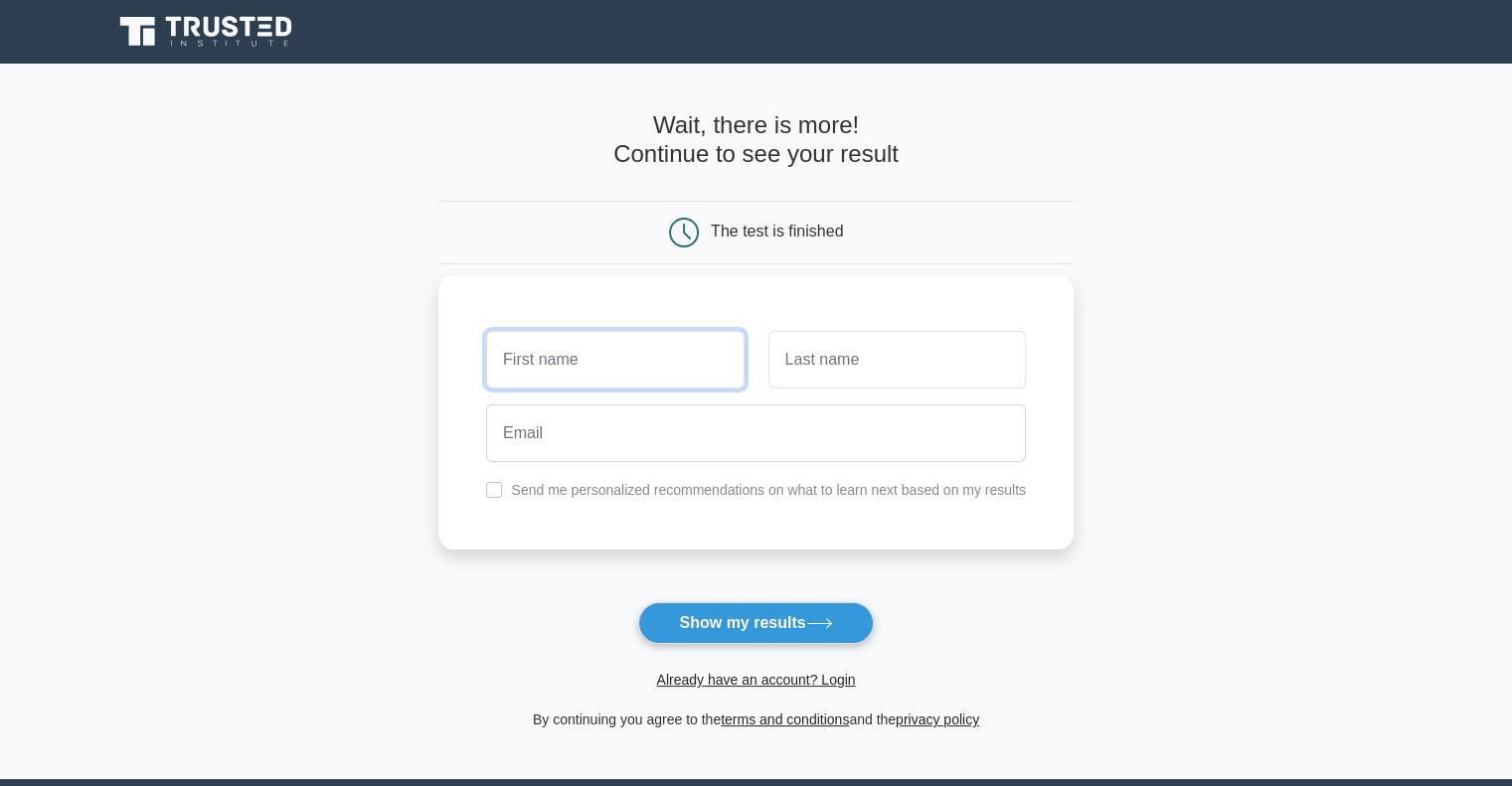 click at bounding box center [614, 360] 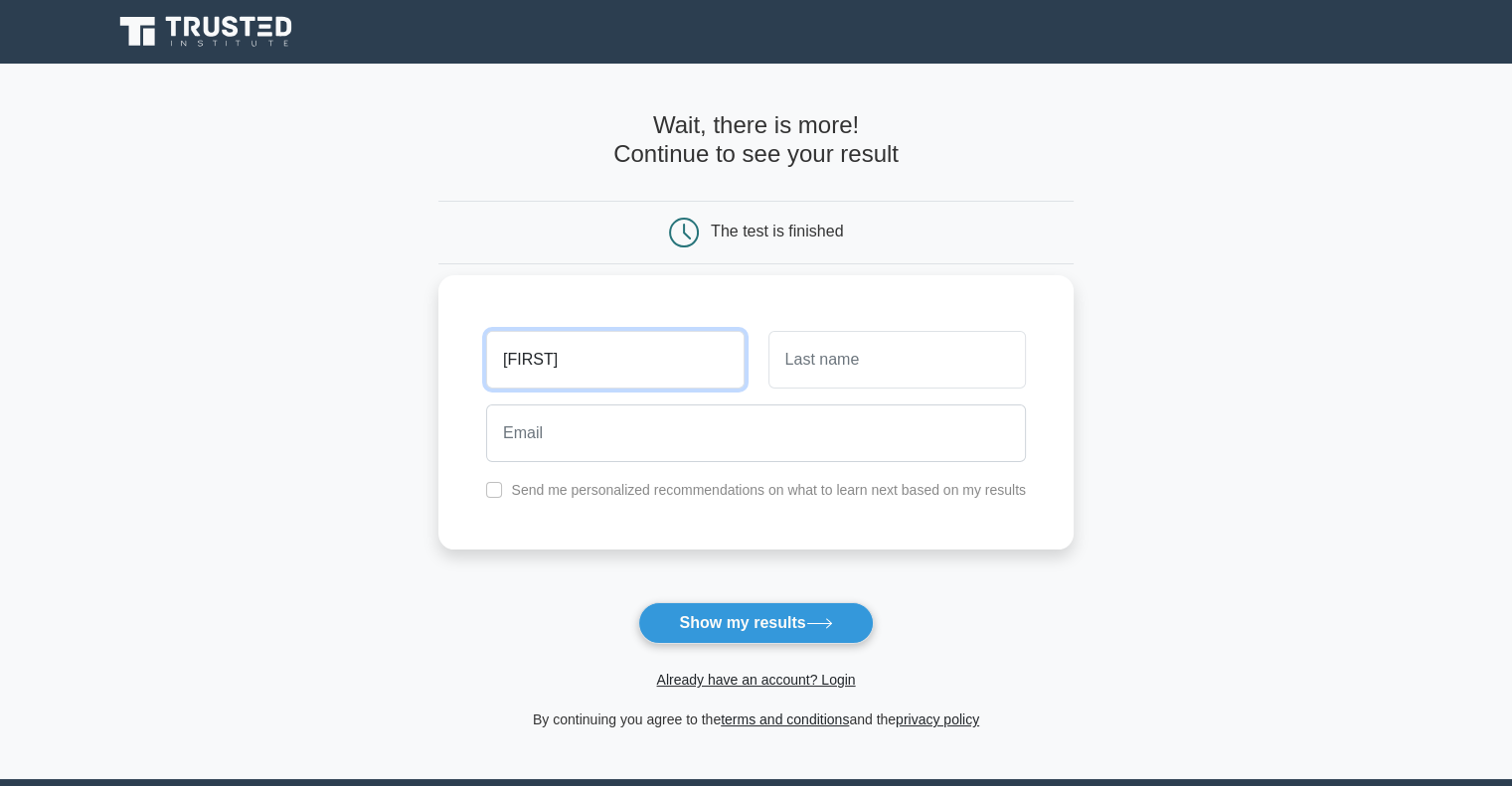 type on "Bipin" 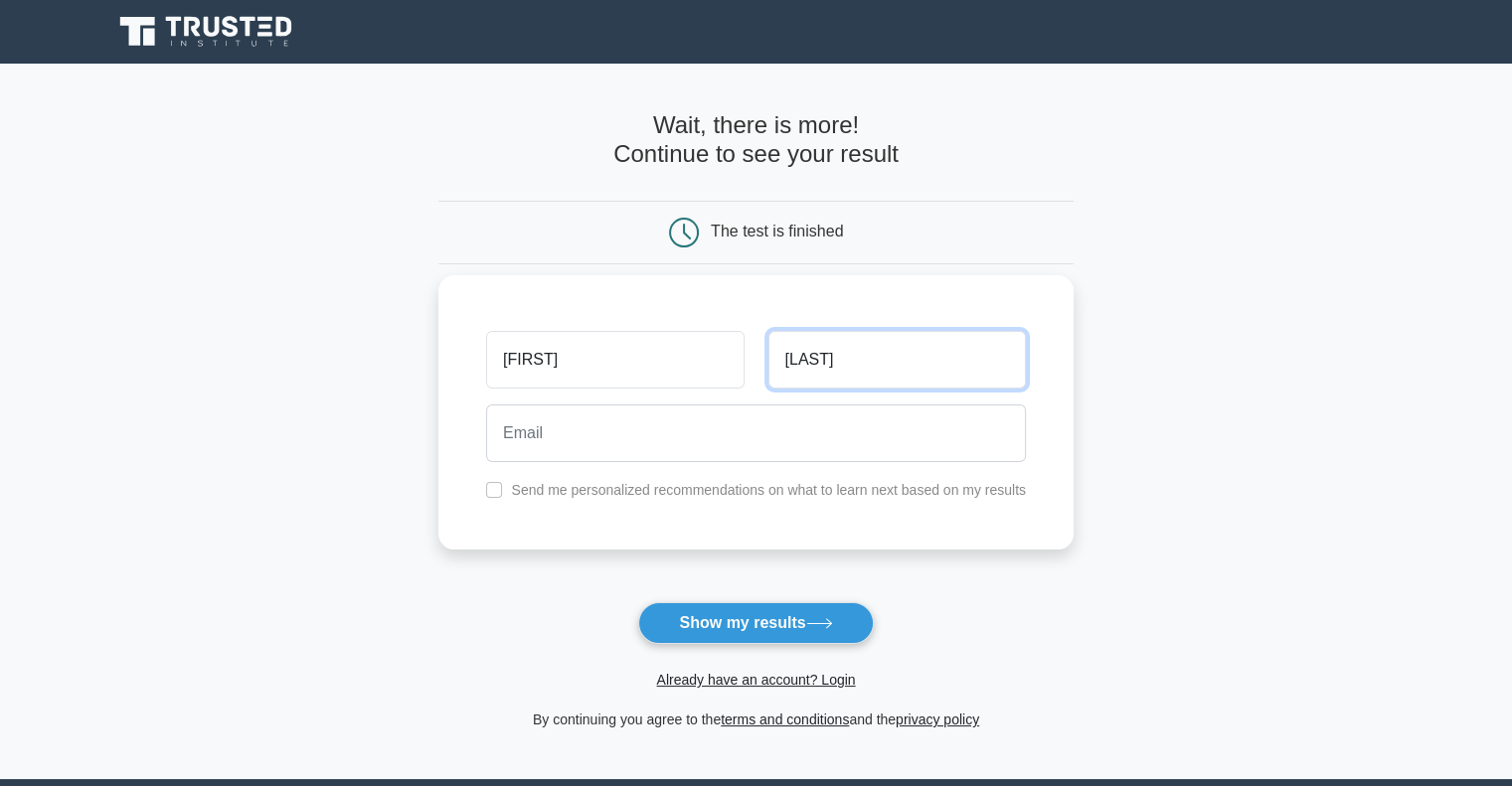 type on "Singh" 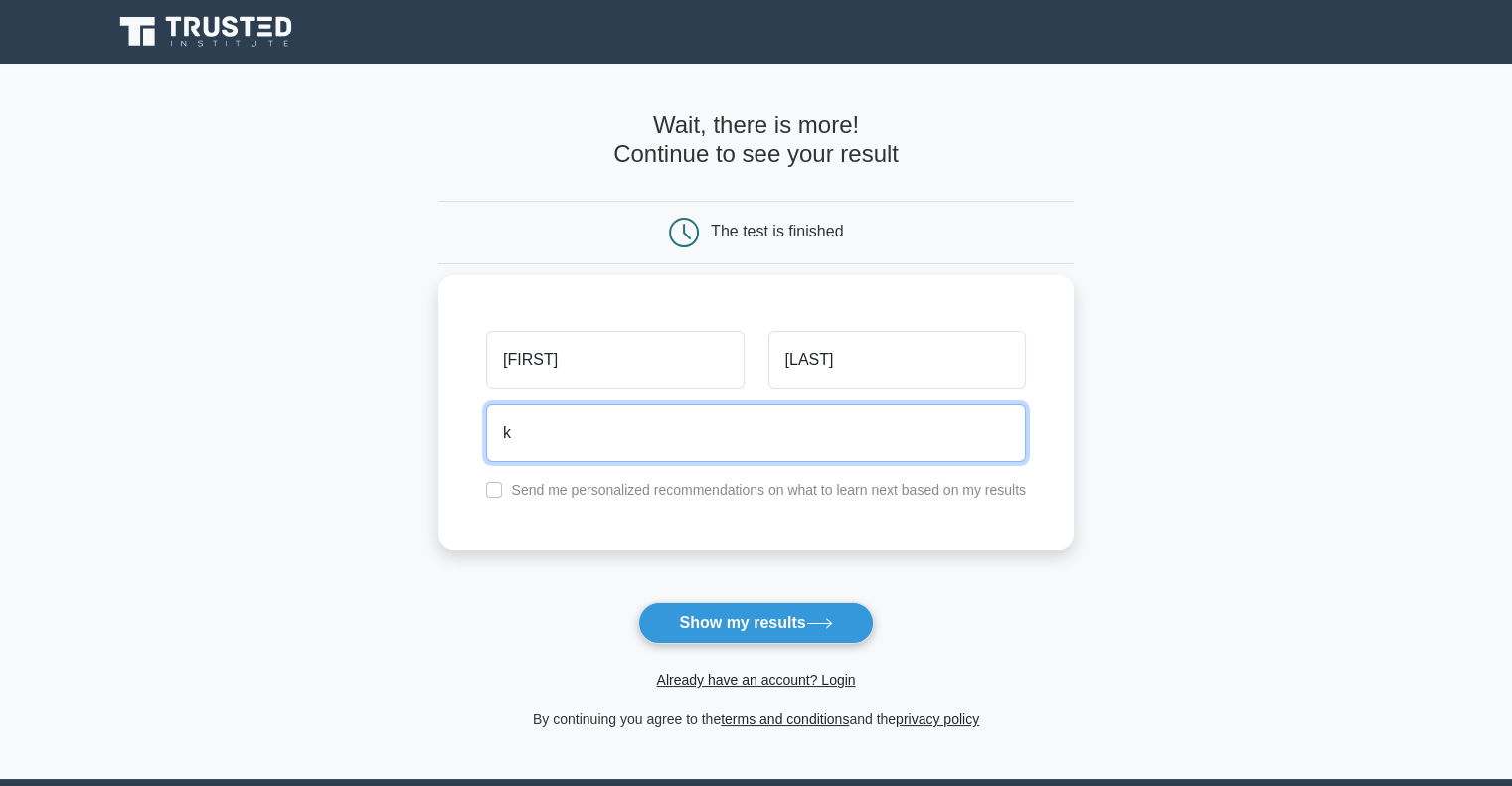type on "k.bipin.singh@gmail.com" 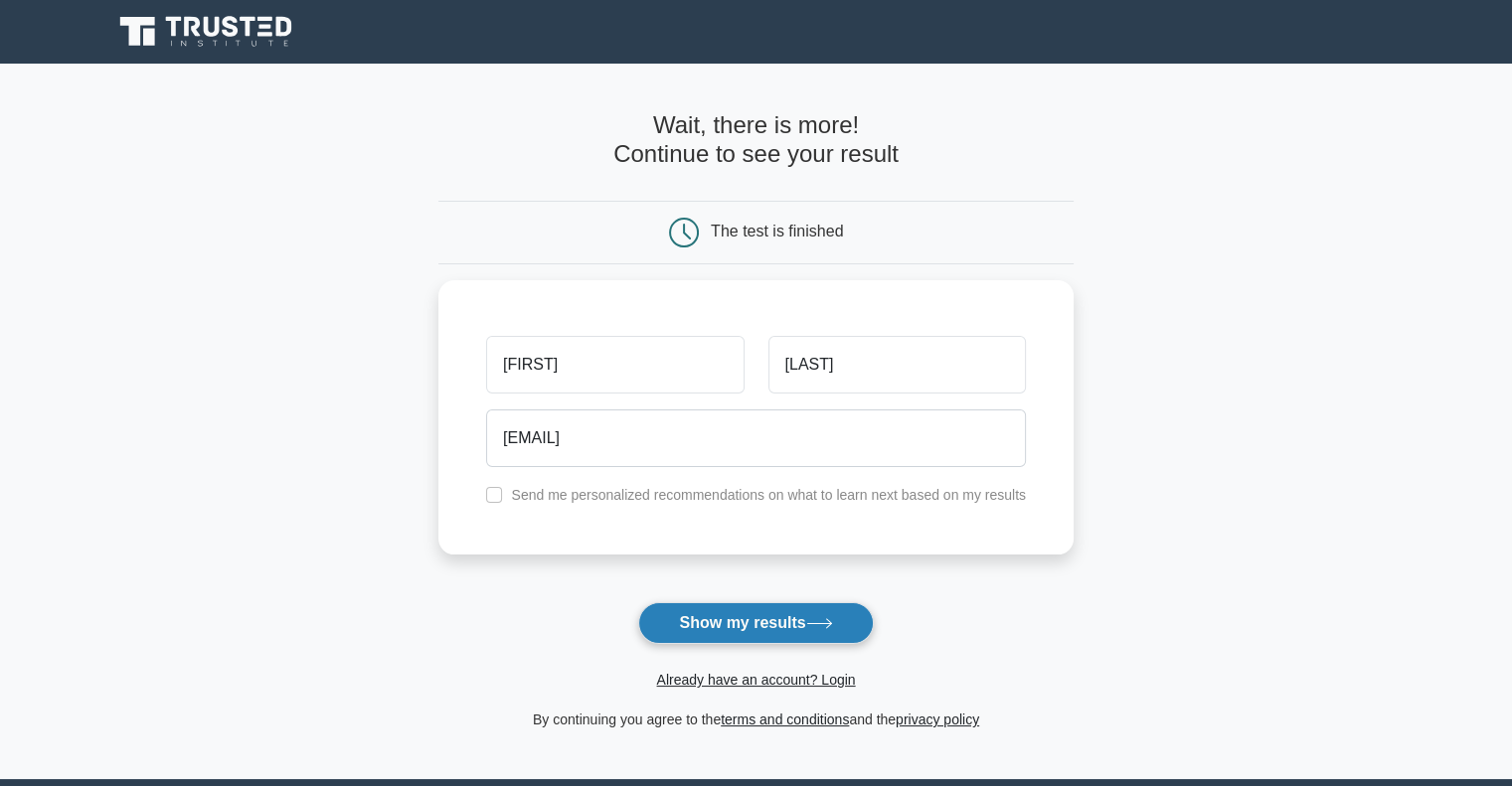 click on "Show my results" at bounding box center (756, 623) 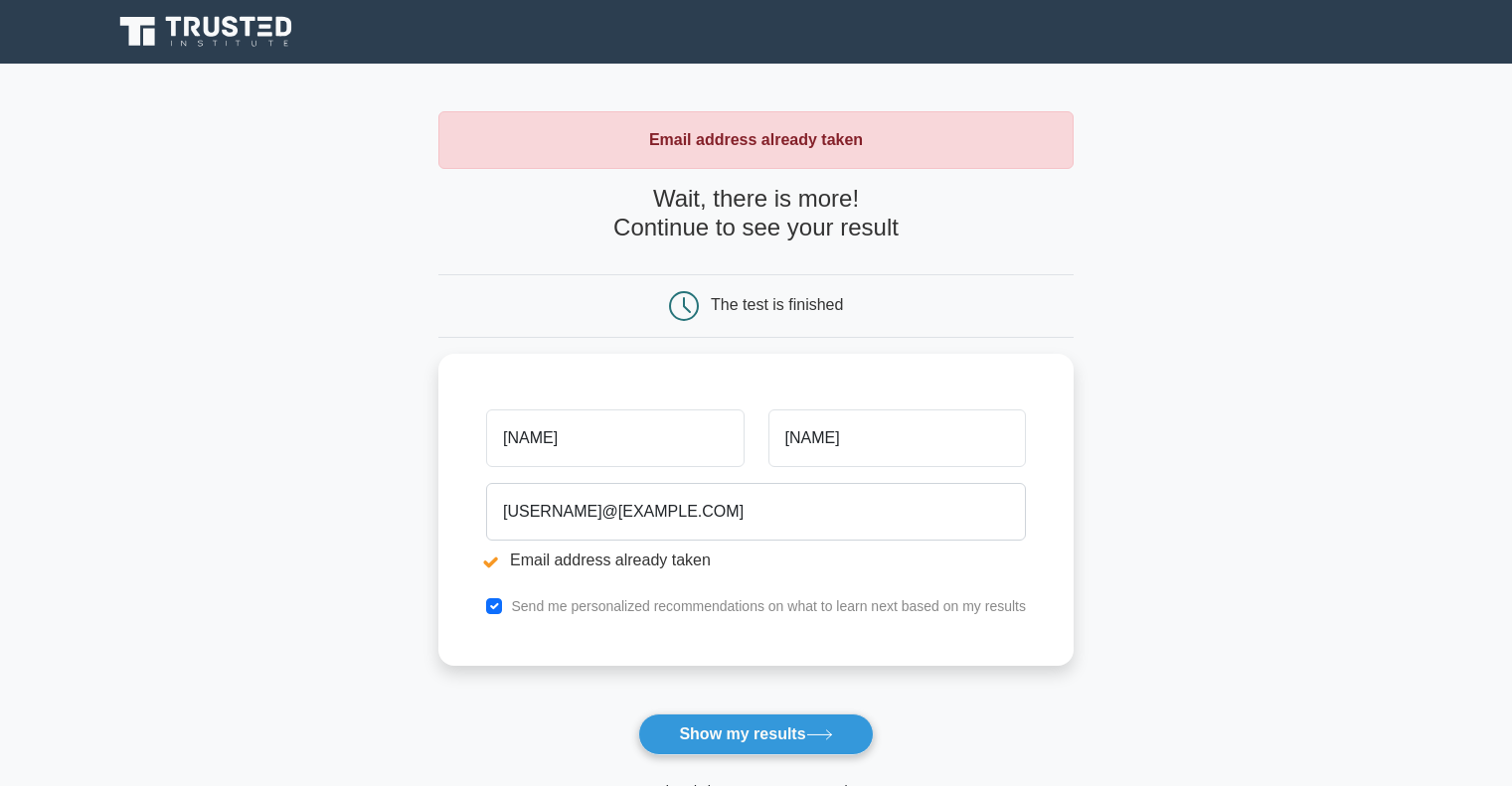 scroll, scrollTop: 0, scrollLeft: 0, axis: both 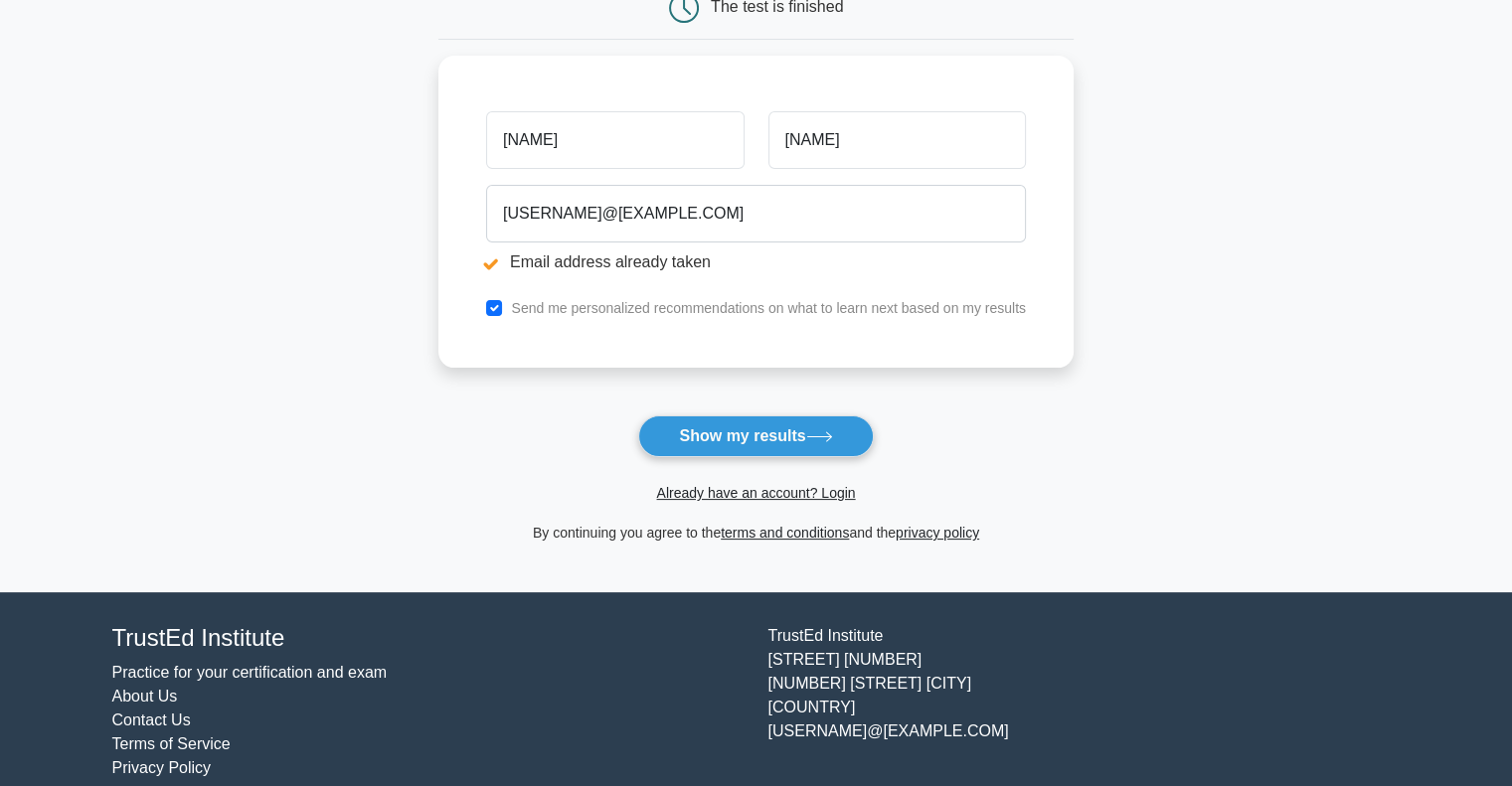 click on "Already have an account? Login" at bounding box center [756, 493] 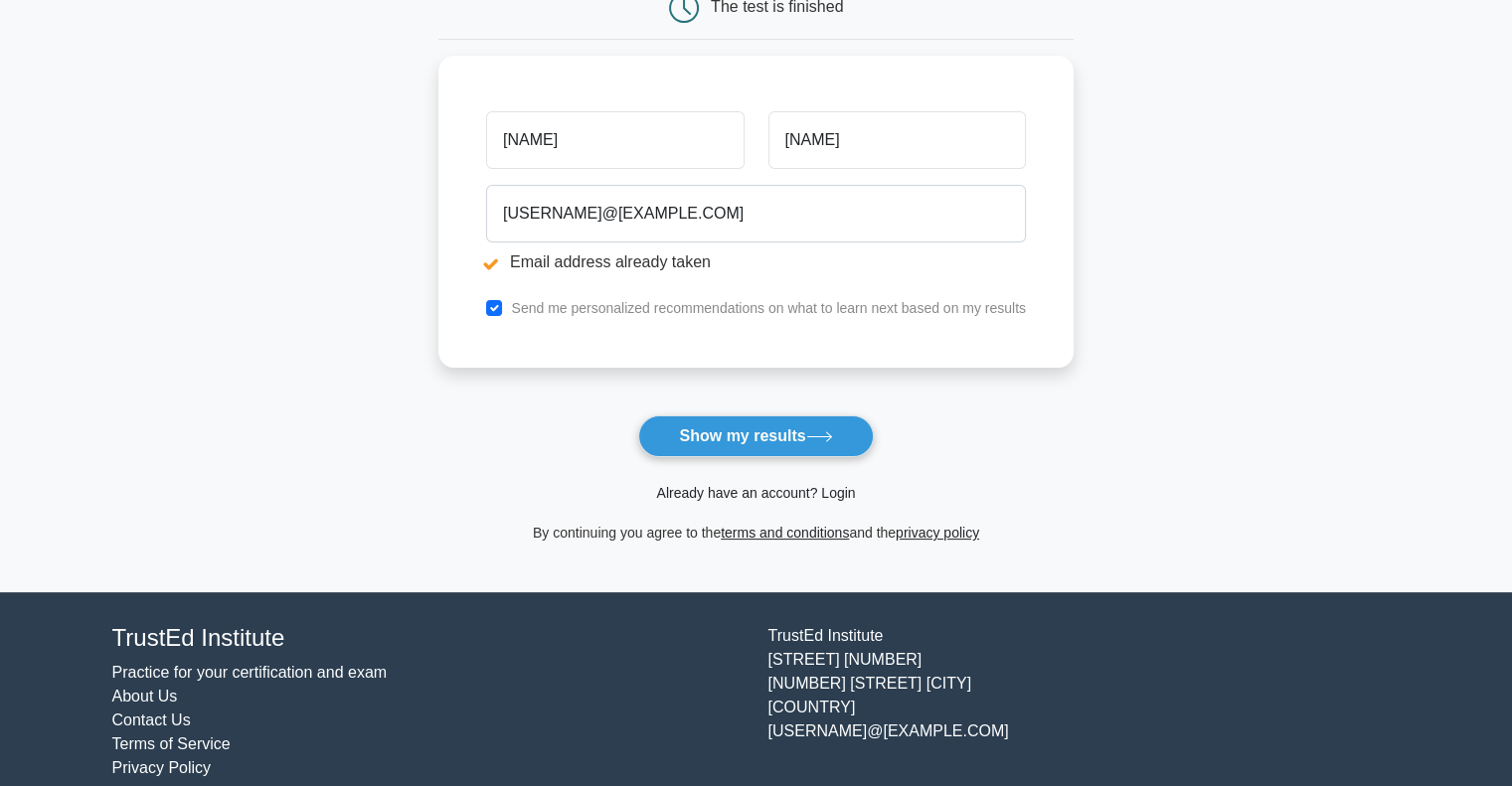 click on "Already have an account? Login" at bounding box center (756, 493) 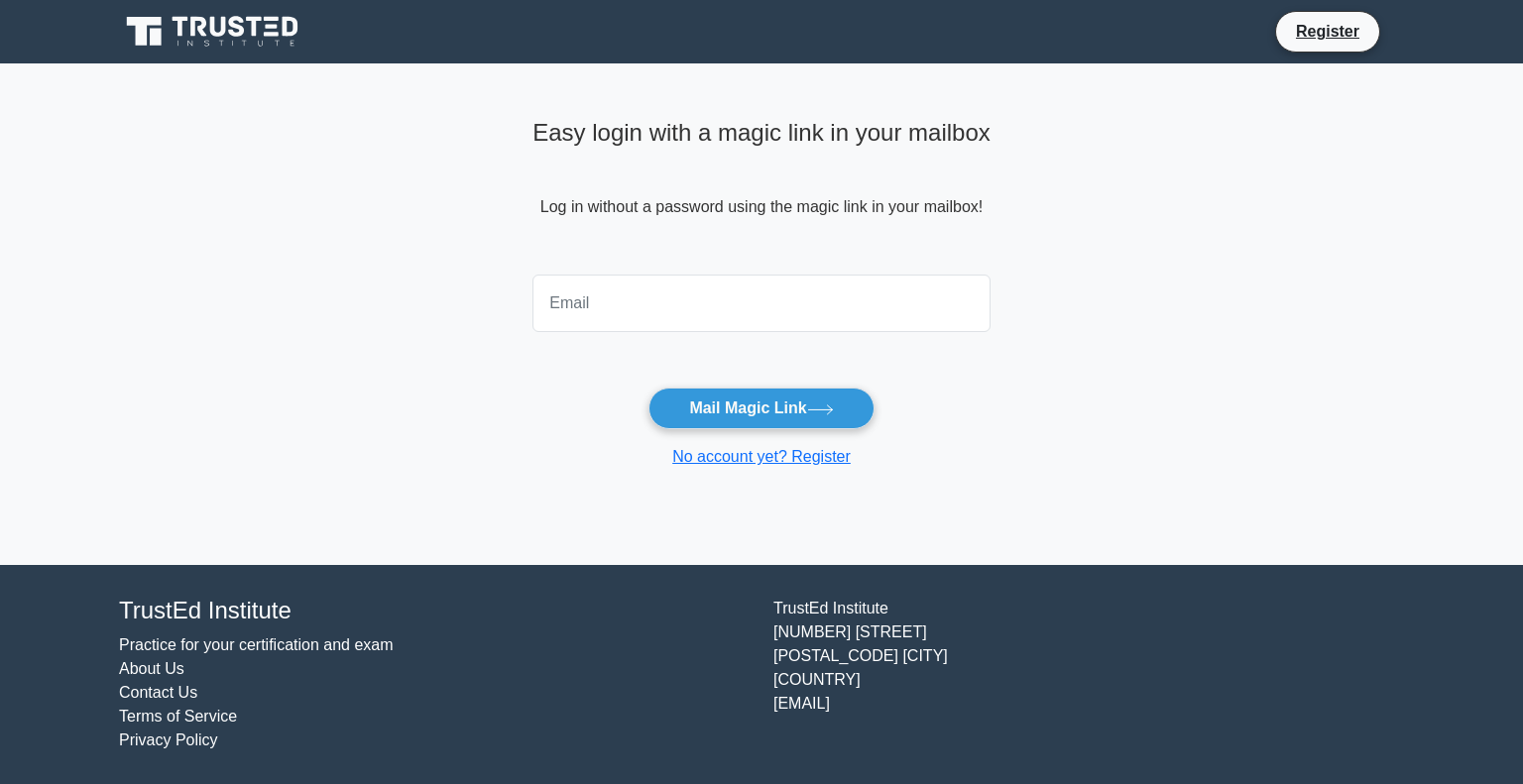 scroll, scrollTop: 0, scrollLeft: 0, axis: both 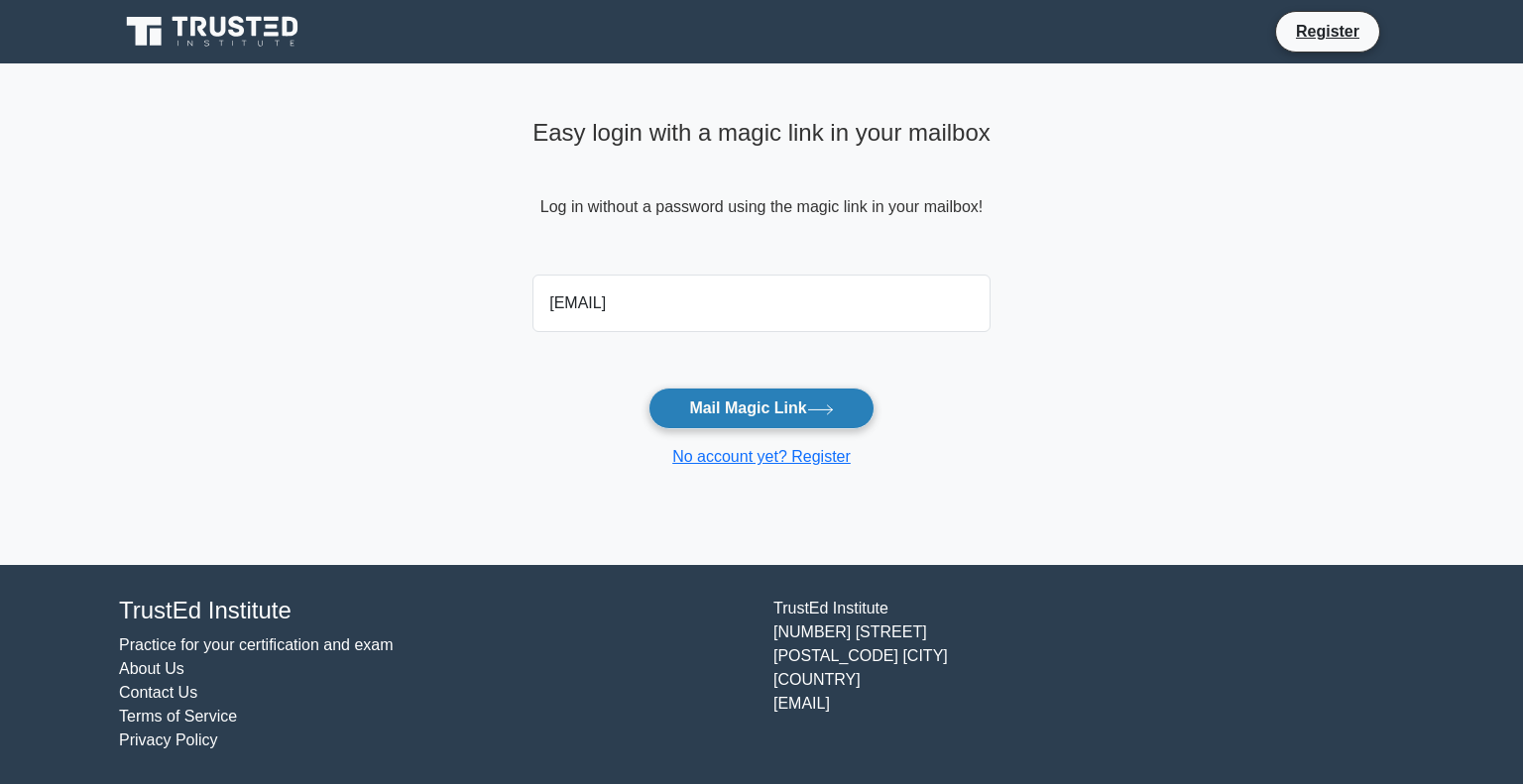 click on "Mail Magic Link" at bounding box center [761, 408] 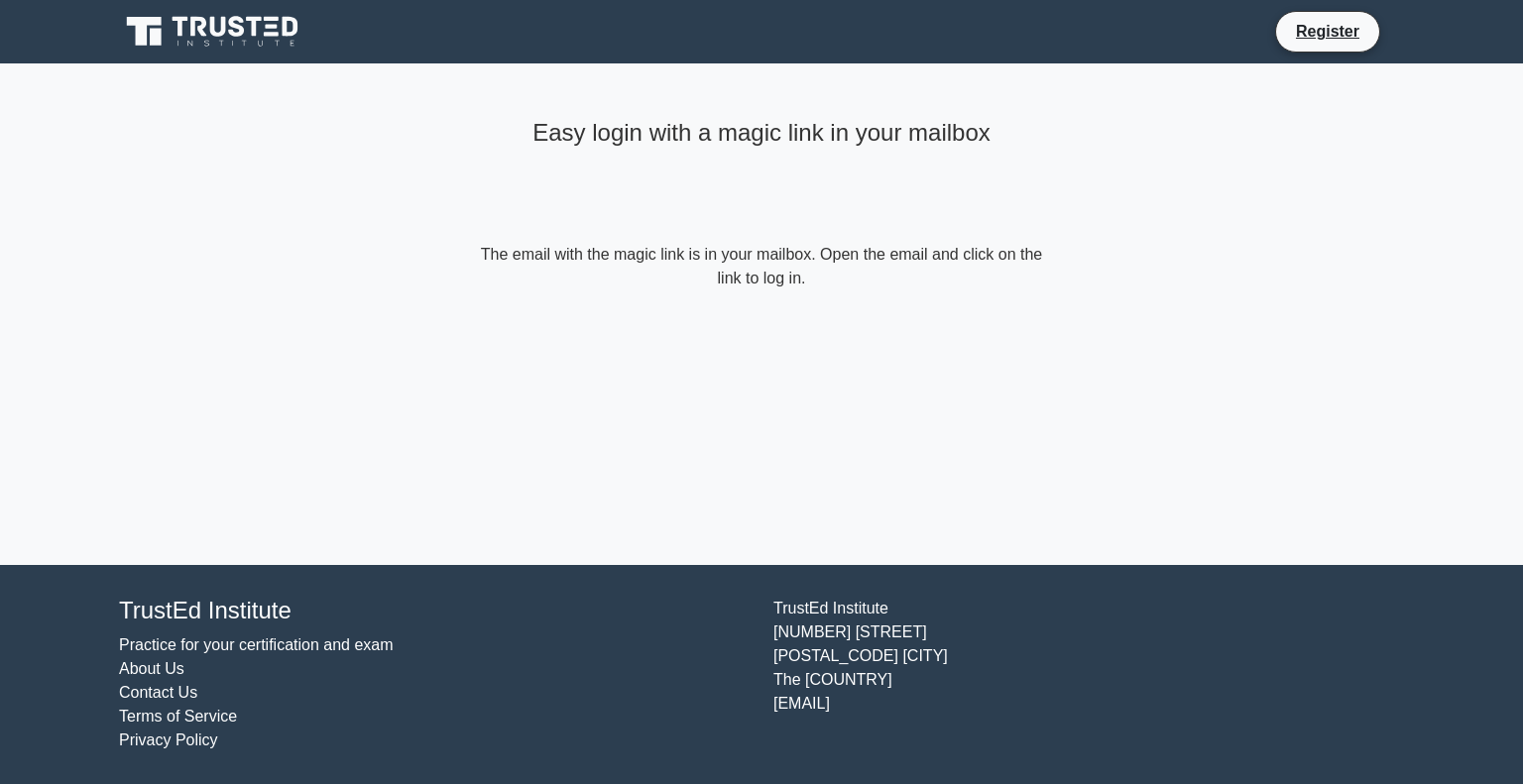 scroll, scrollTop: 0, scrollLeft: 0, axis: both 